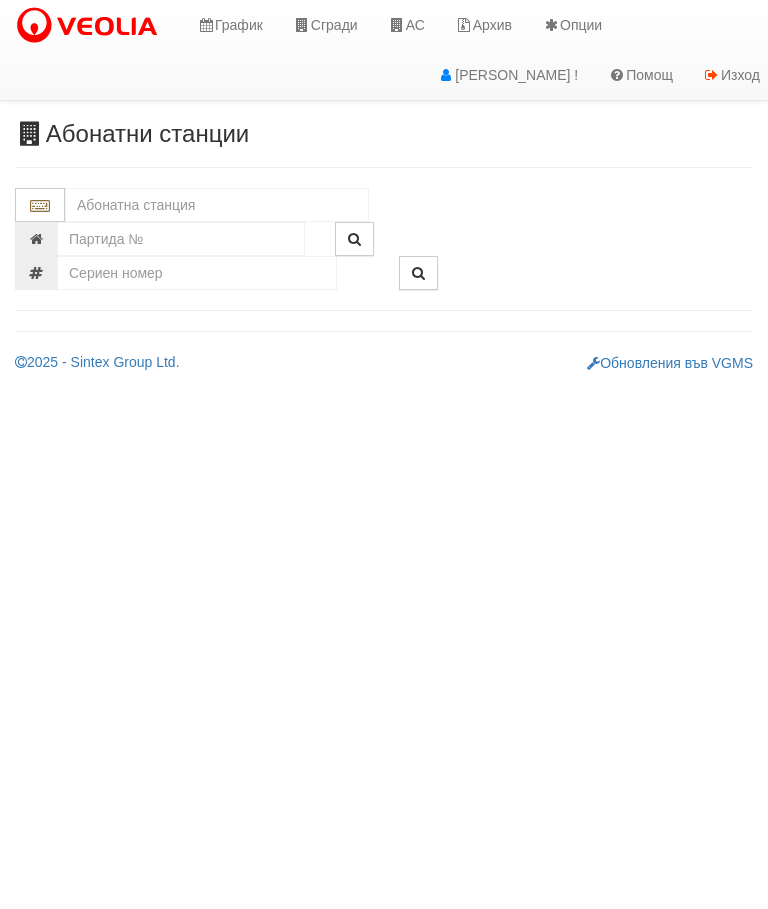 scroll, scrollTop: 0, scrollLeft: 0, axis: both 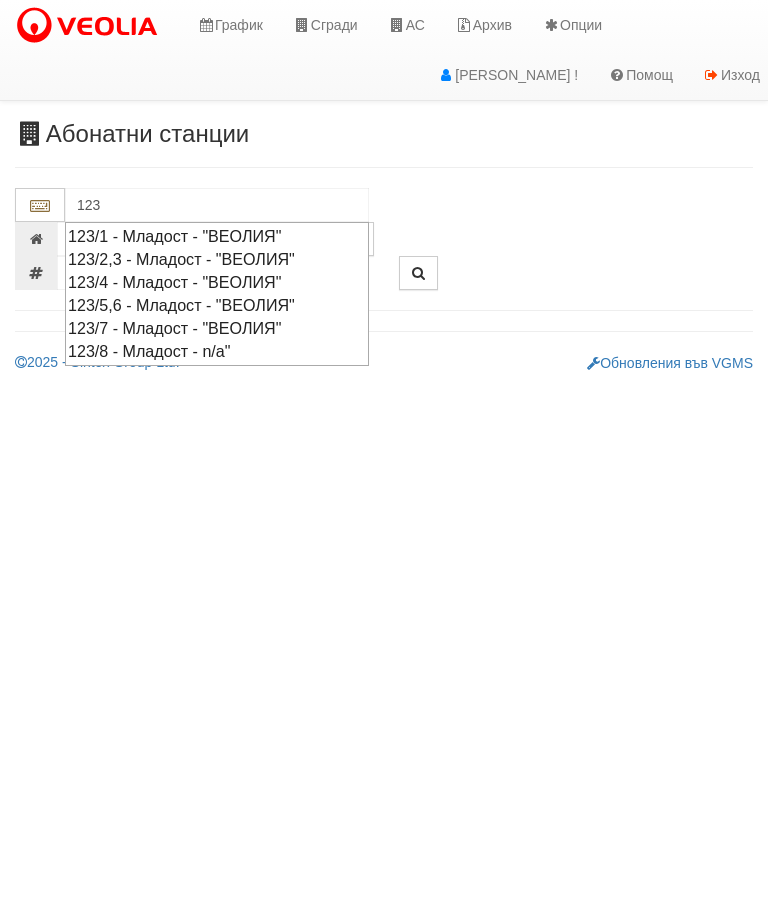 click on "123/2,3 - Младост - "ВЕОЛИЯ"" at bounding box center (217, 259) 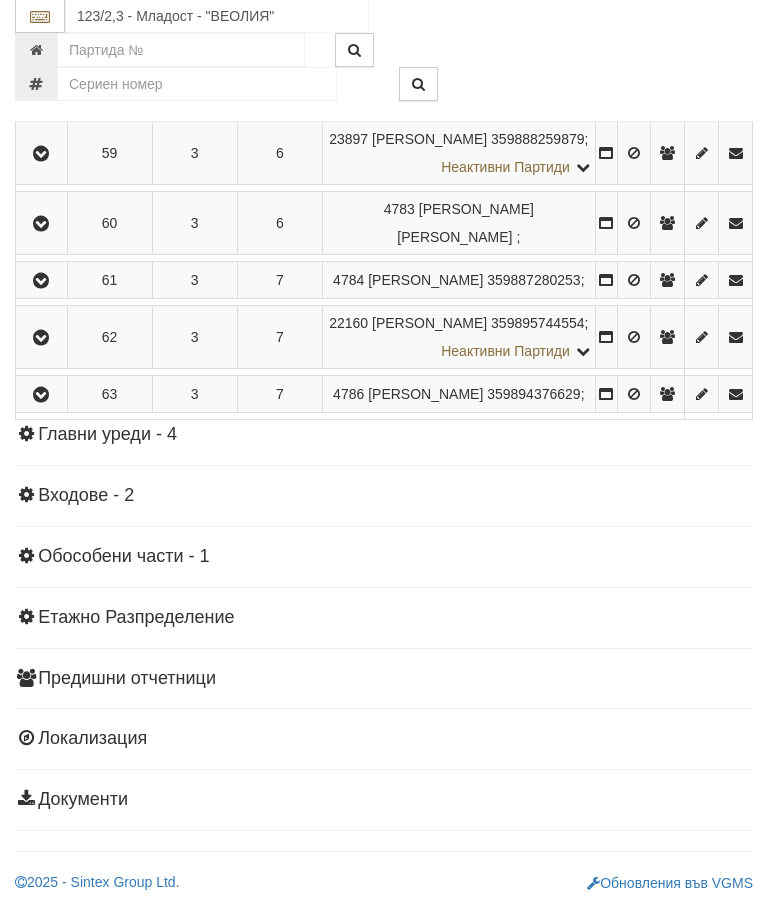 scroll, scrollTop: 2707, scrollLeft: 0, axis: vertical 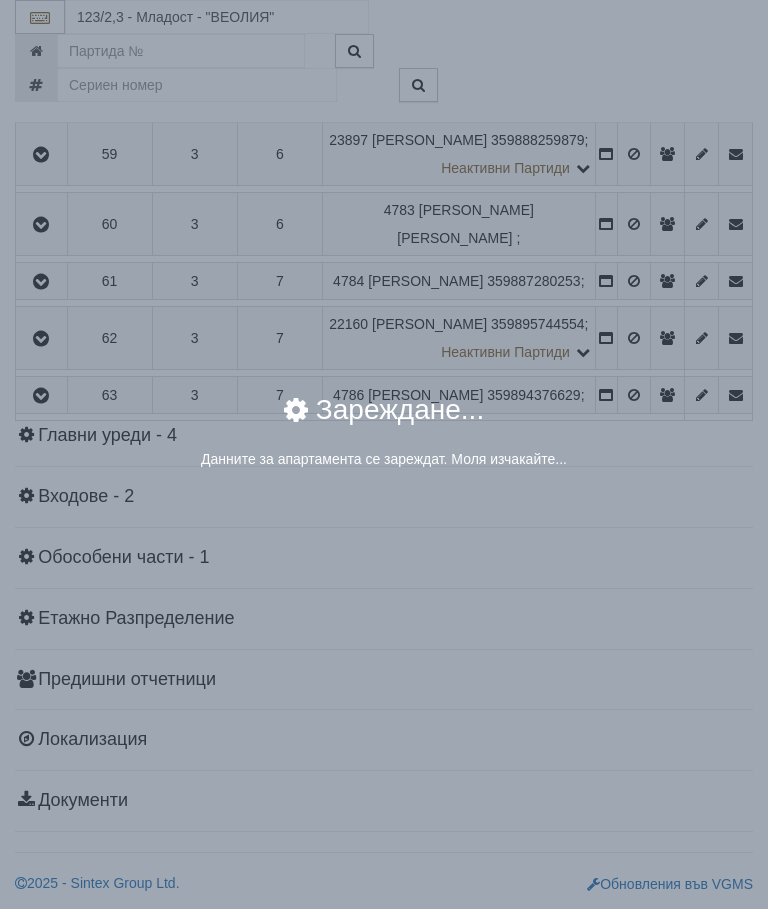 click on "× Зареждане... Данните за апартамента се зареждат. Моля изчакайте..." at bounding box center (384, 454) 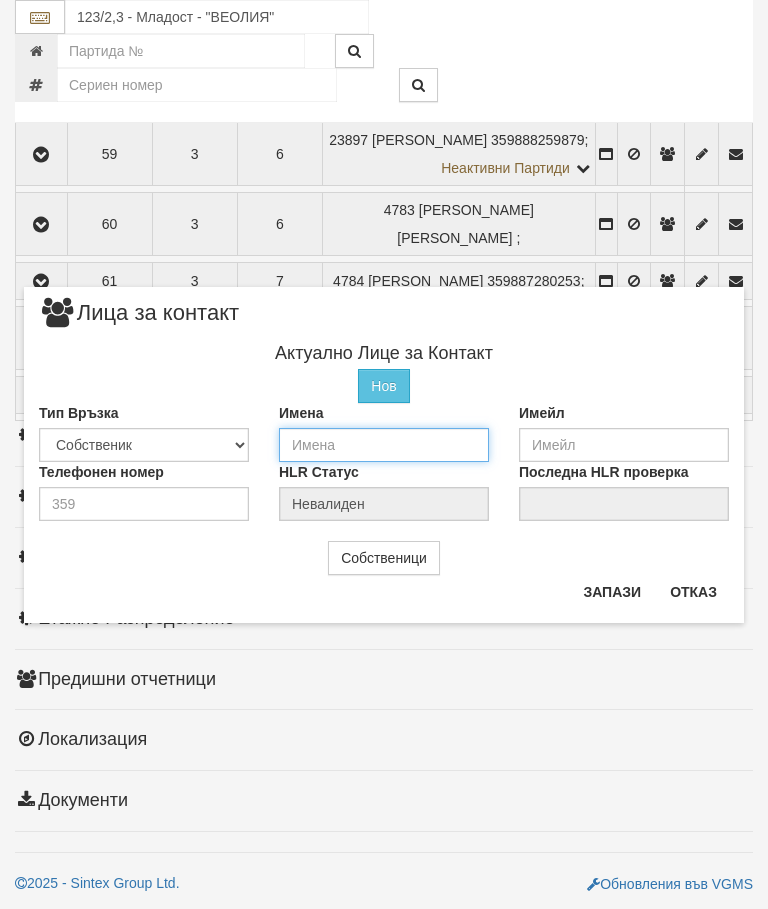 click at bounding box center (384, 445) 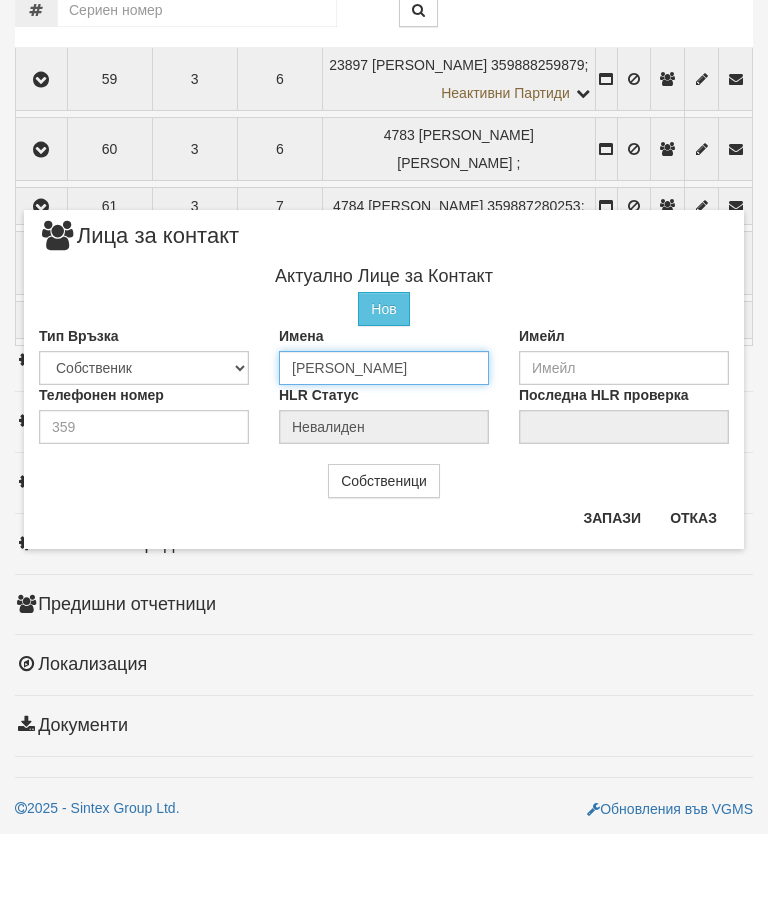 type on "[PERSON_NAME]" 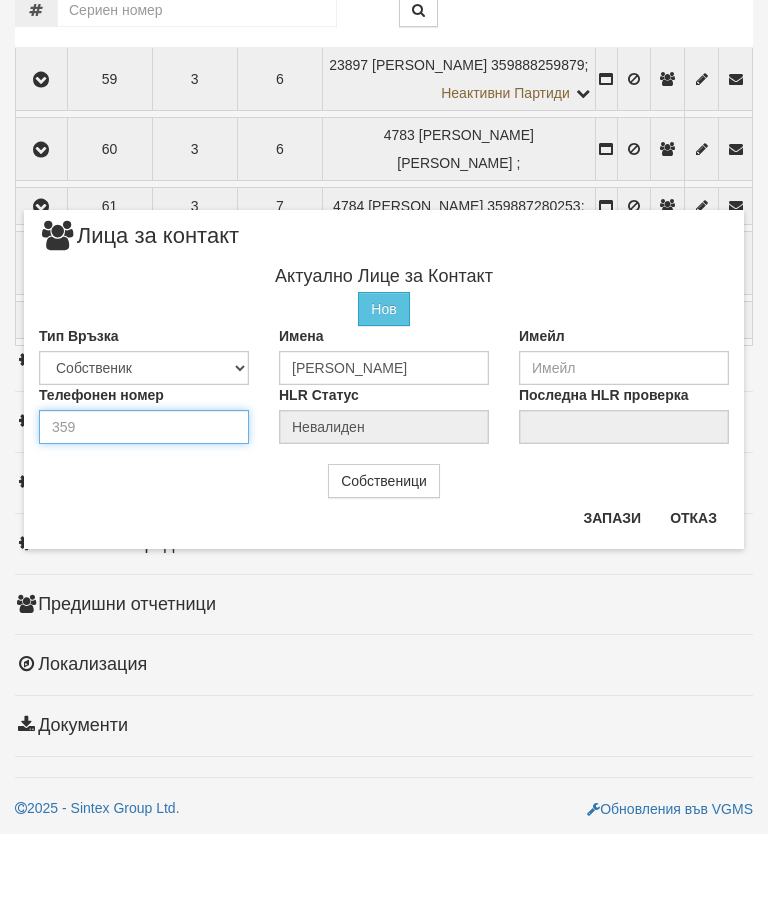click at bounding box center (144, 502) 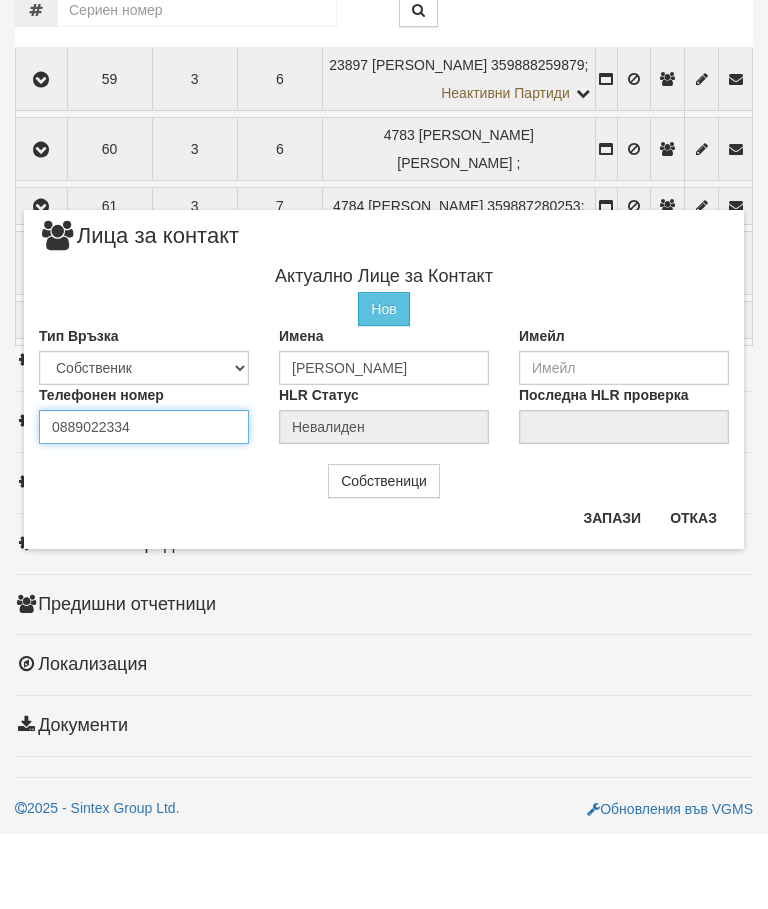 type on "0889022334" 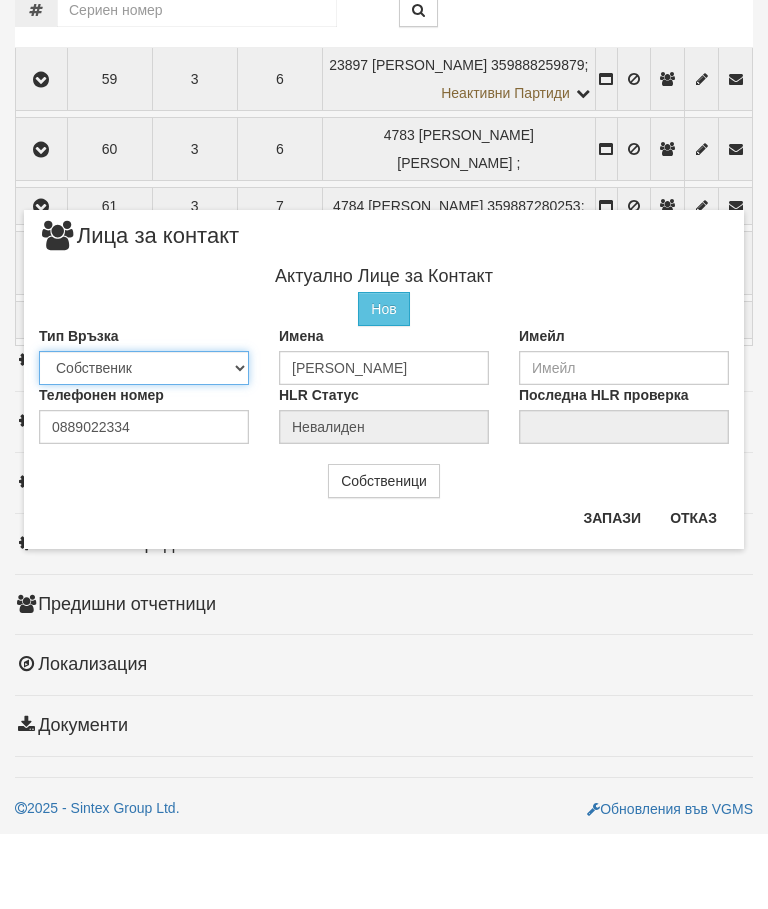 click on "Собственик
[PERSON_NAME]
Съсед
Приятел" at bounding box center [144, 443] 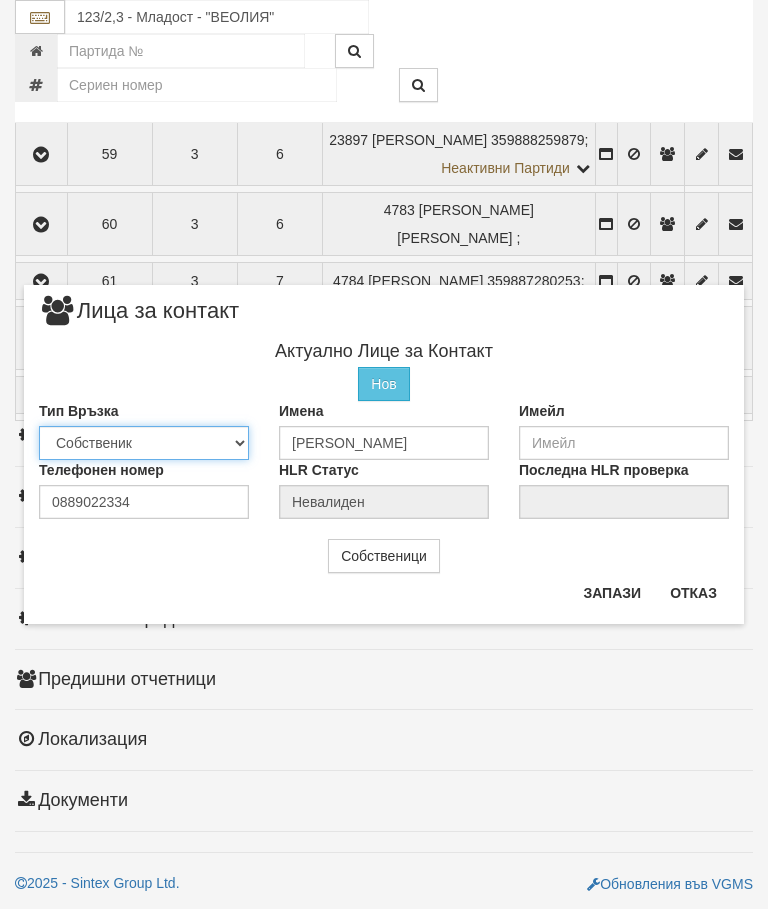 select on "2" 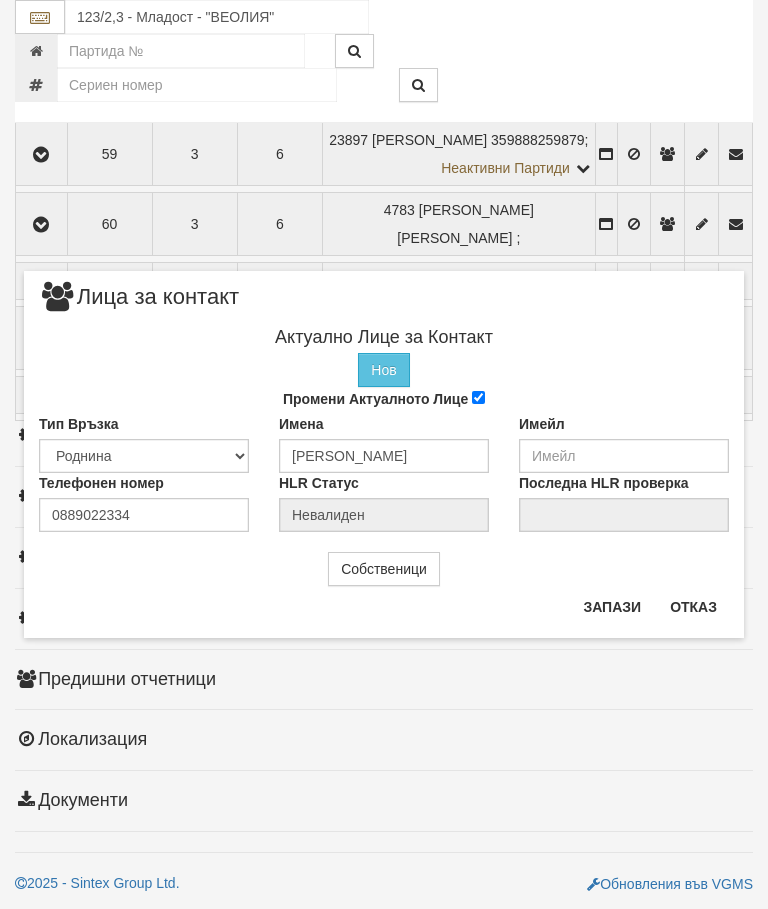 click on "Запази" at bounding box center (612, 607) 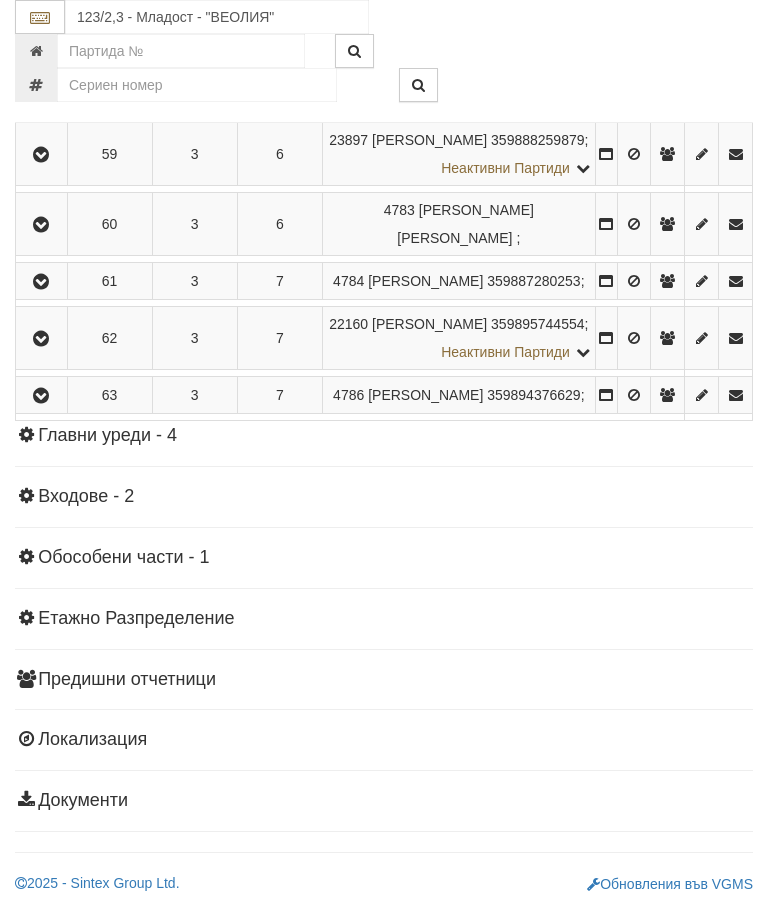 click at bounding box center (41, -130) 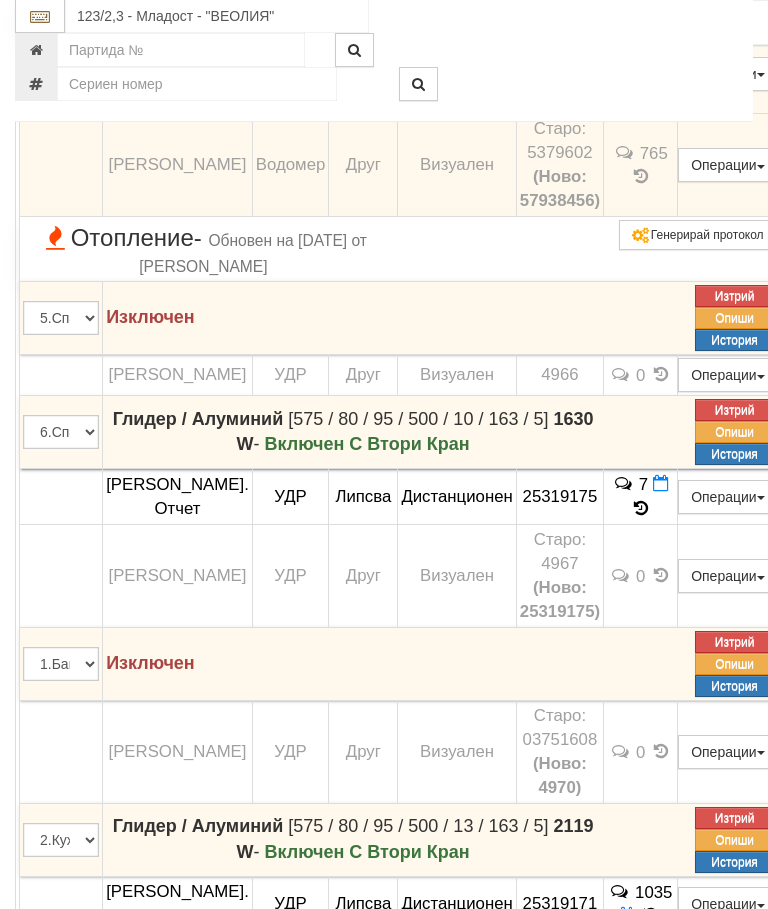 scroll, scrollTop: 2589, scrollLeft: 0, axis: vertical 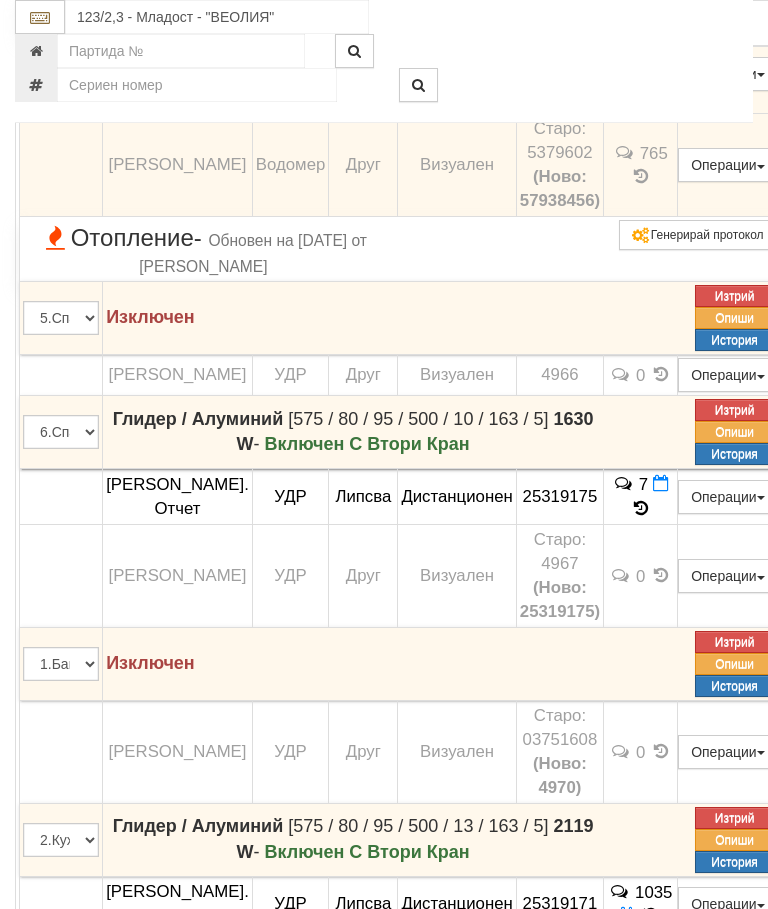 click at bounding box center (627, 97) 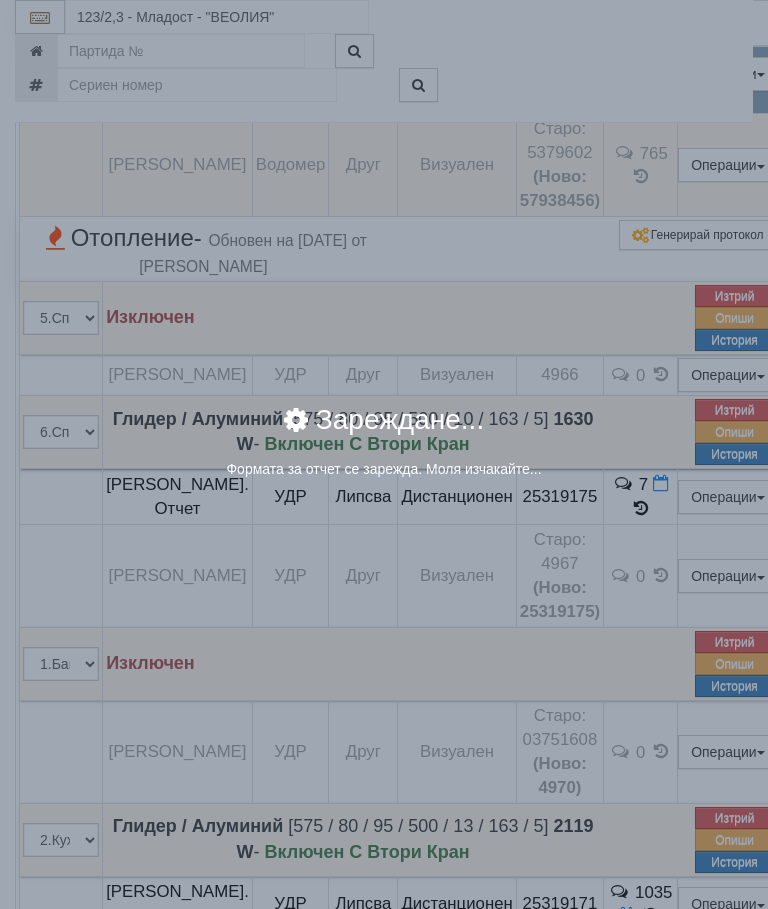 select on "ddb307f3-9e29-e611-80c1-afec7dc8e4eb" 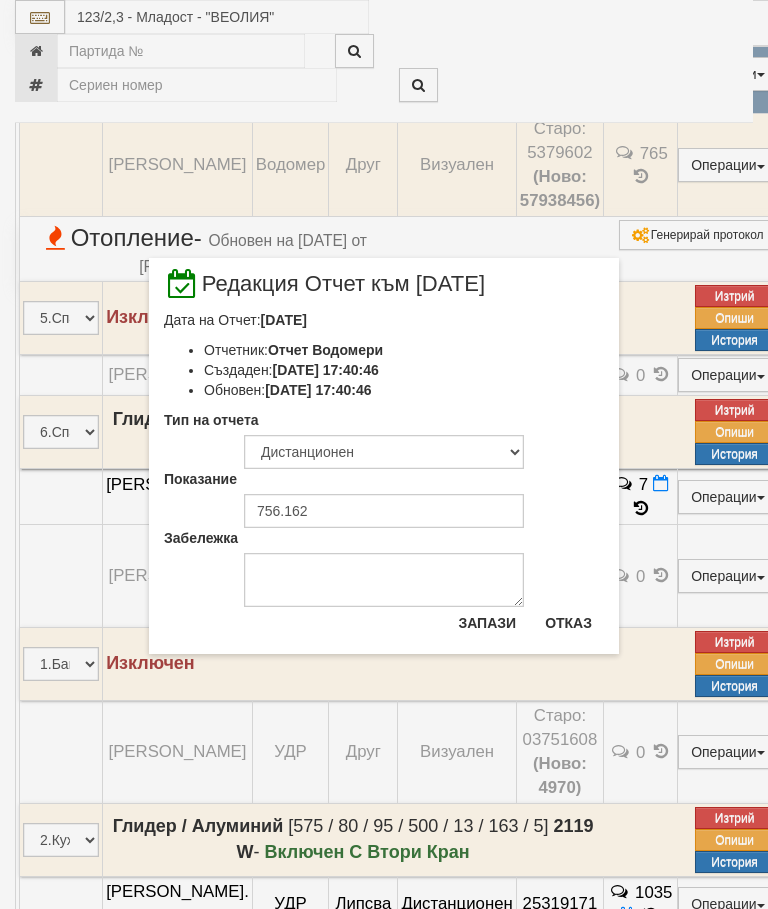 click on "Отказ" at bounding box center (568, 623) 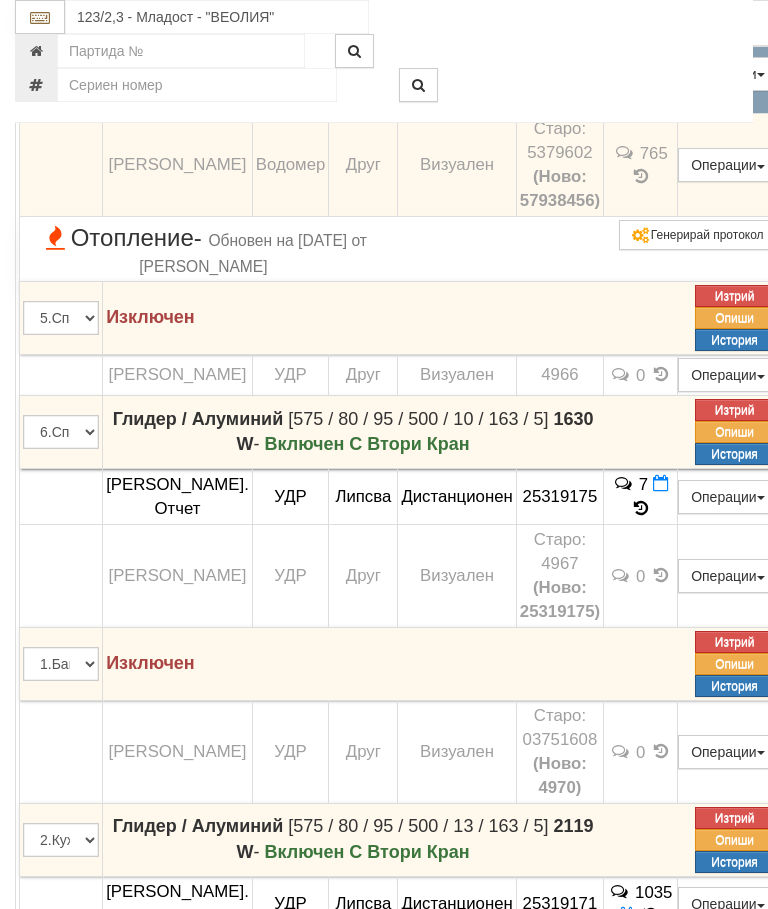 click at bounding box center (651, 97) 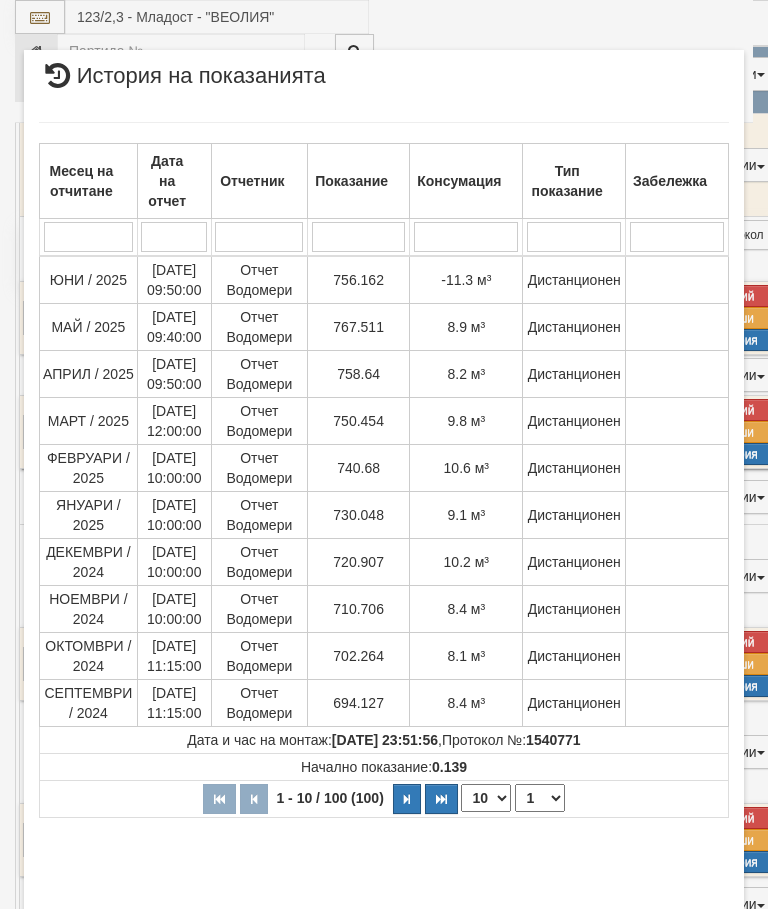 select on "10" 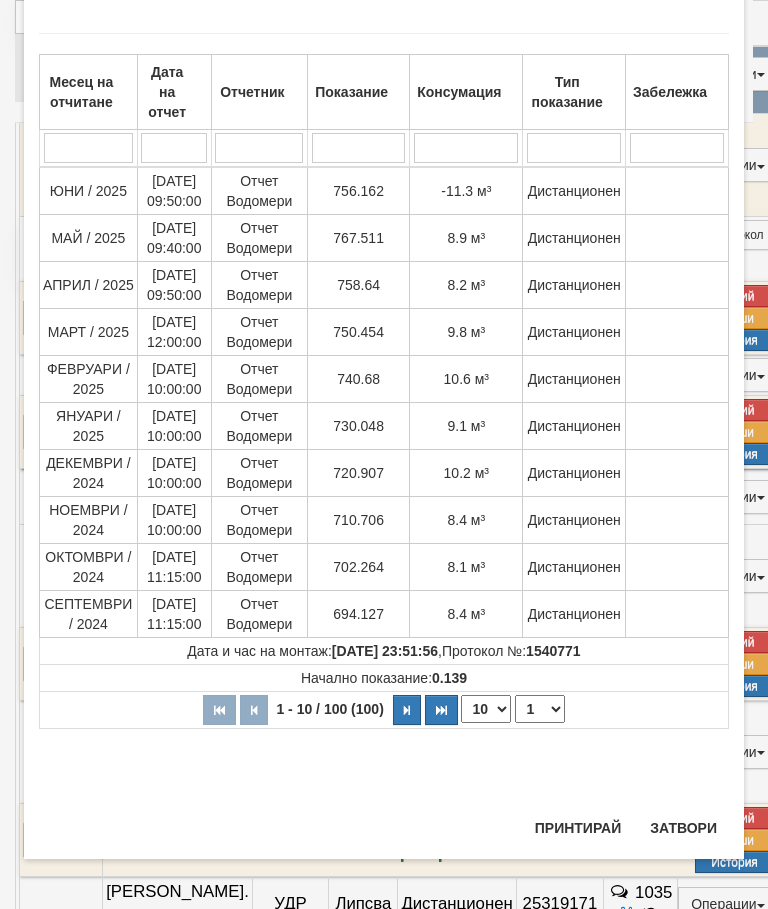 scroll, scrollTop: 1628, scrollLeft: 0, axis: vertical 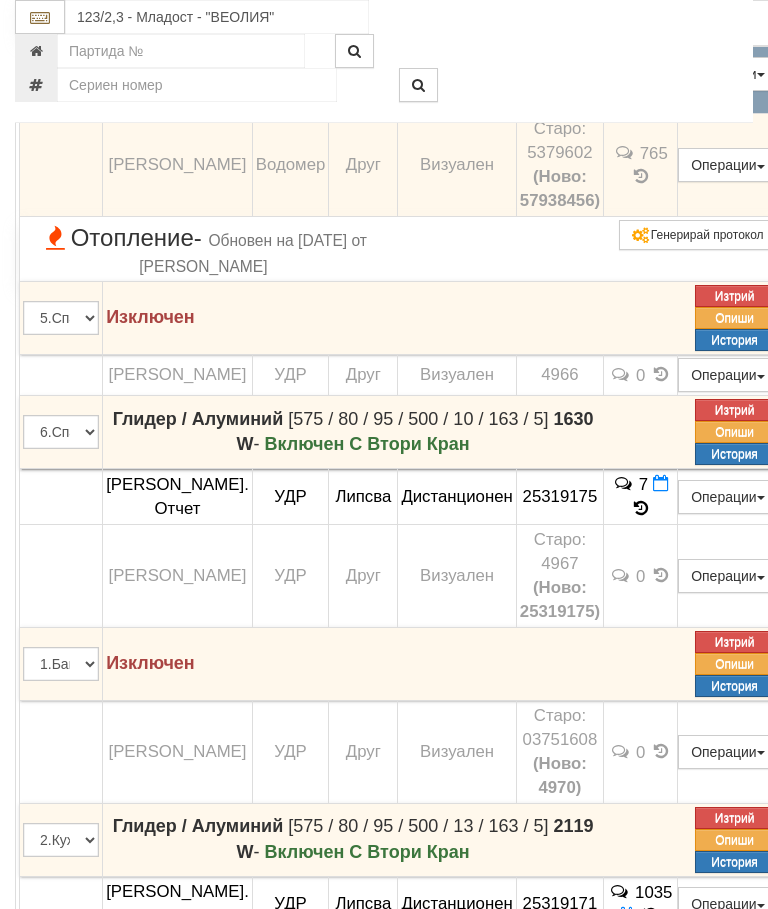 click on "Редакция / Протокол" at bounding box center [0, 0] 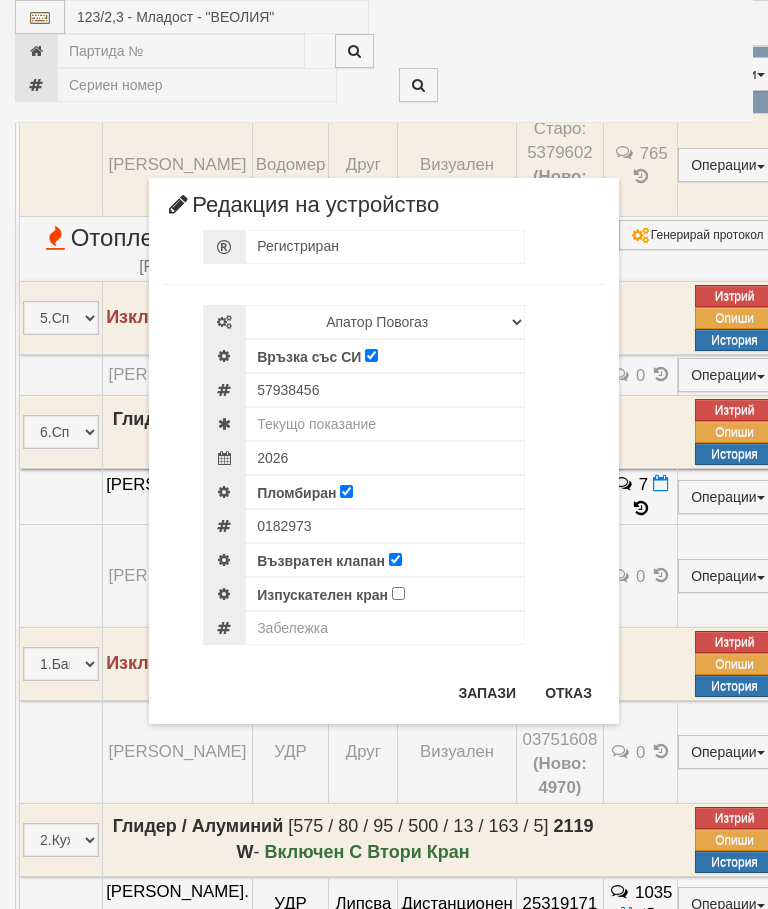 click on "Отказ" at bounding box center [568, 693] 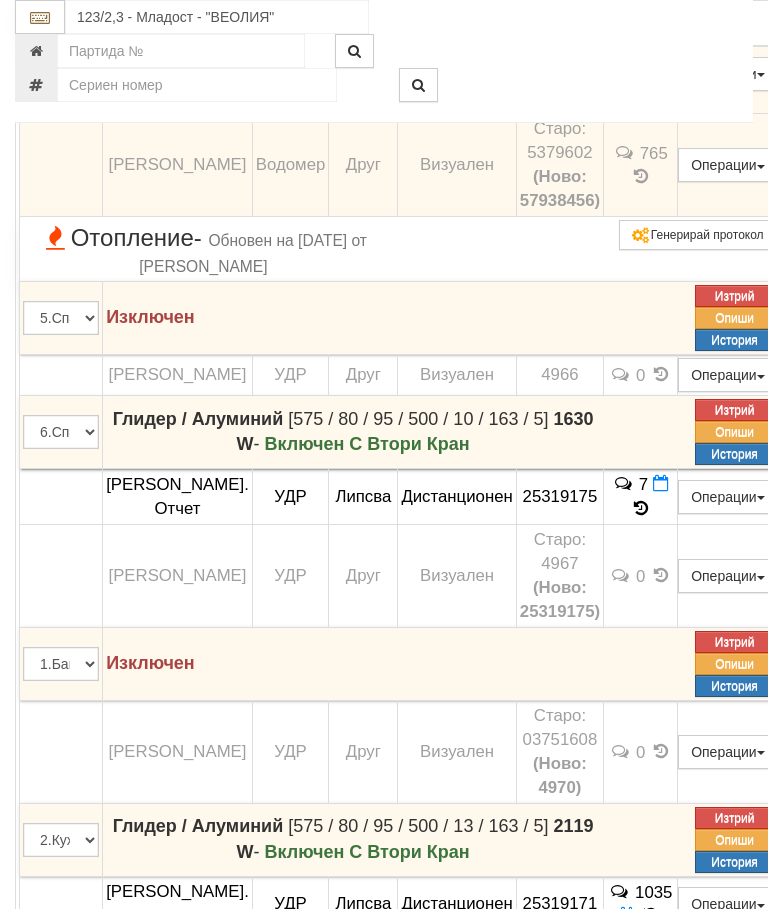 click on "Редакция / Протокол" at bounding box center [0, 0] 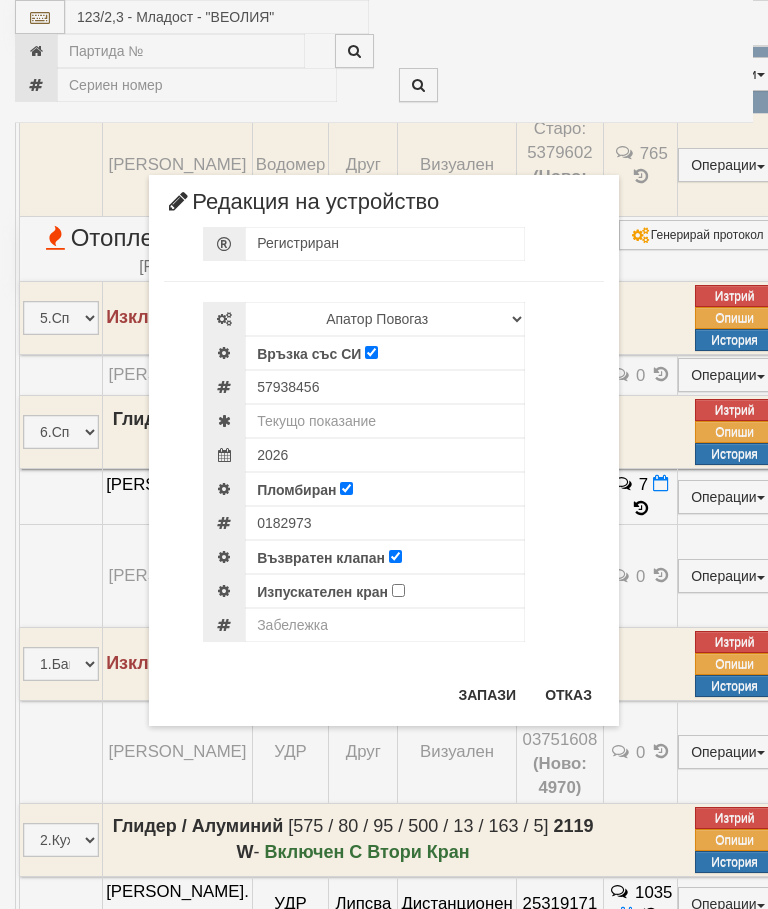 click on "Възвратен клапан" at bounding box center (395, 556) 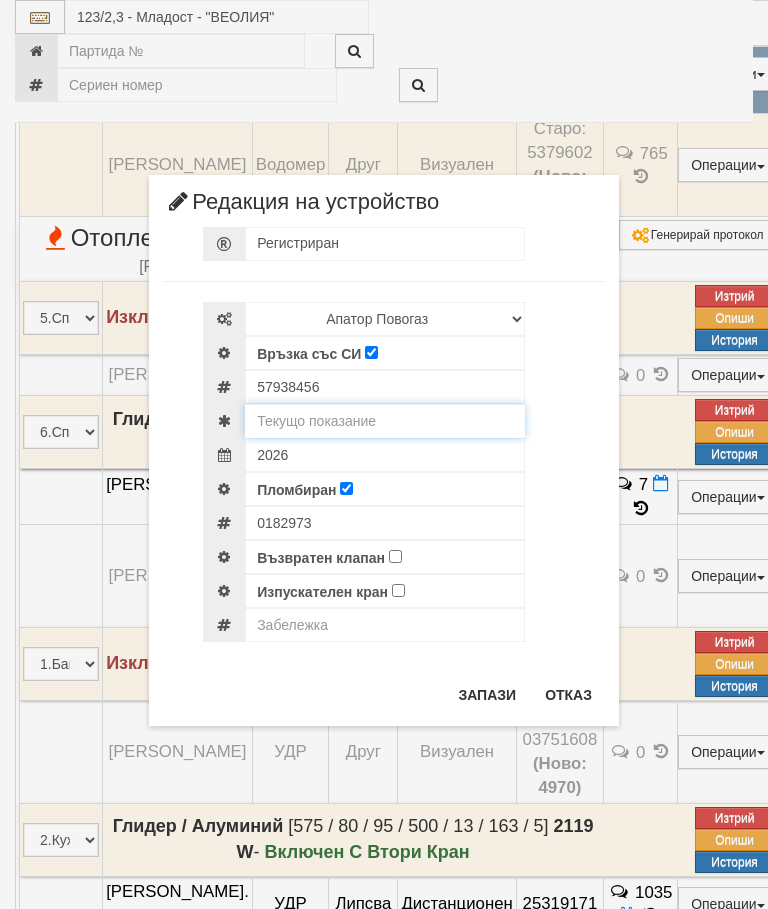 click at bounding box center (385, 421) 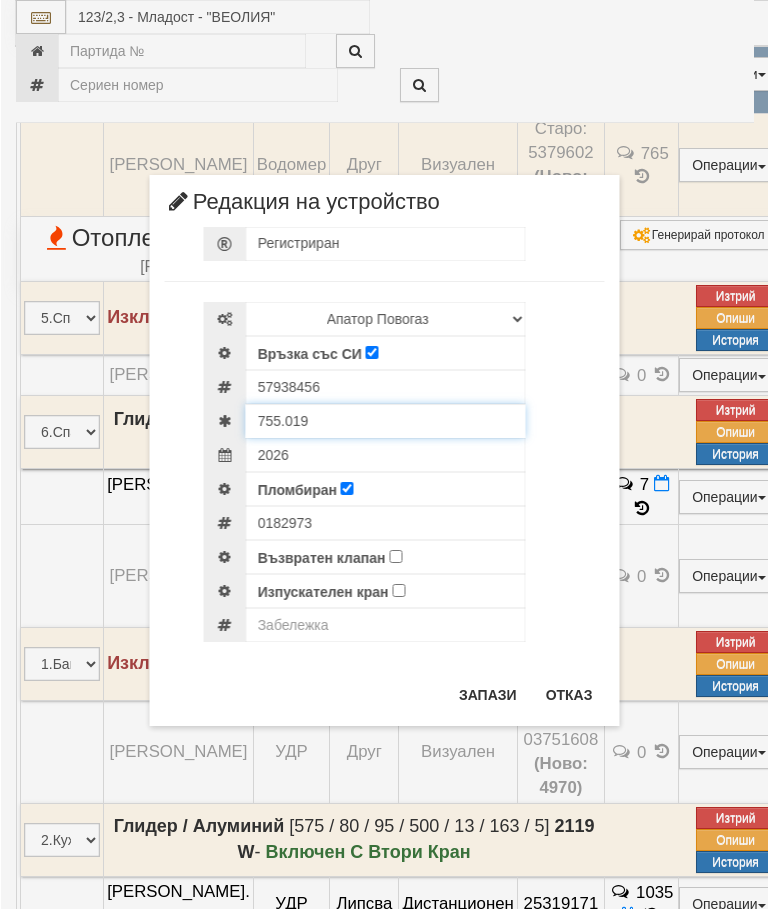 scroll, scrollTop: 2589, scrollLeft: 0, axis: vertical 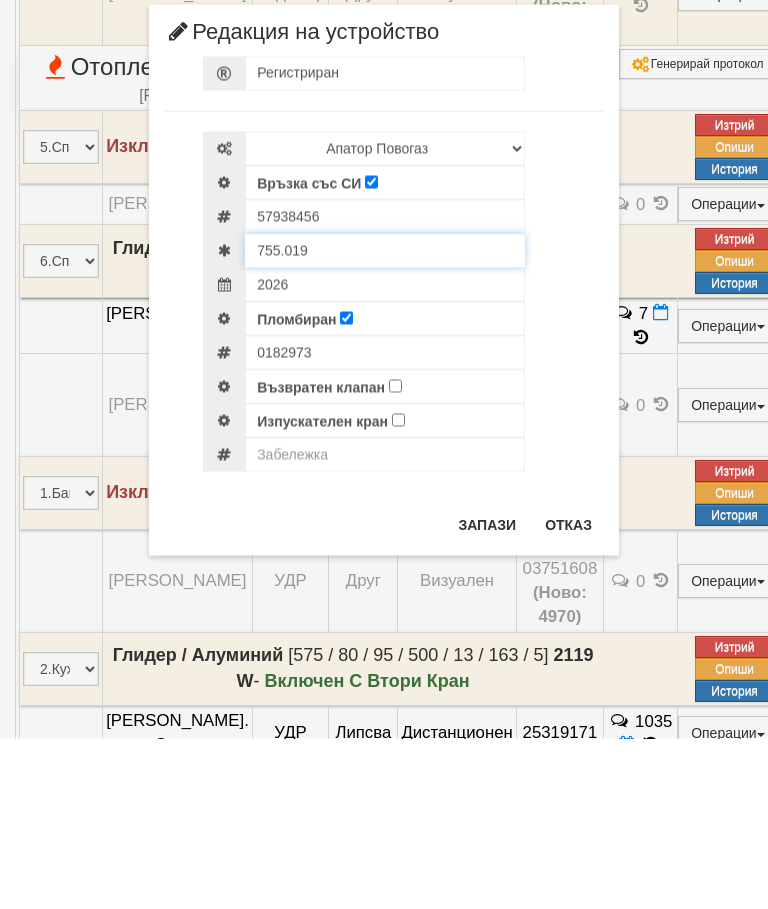 type on "755.019" 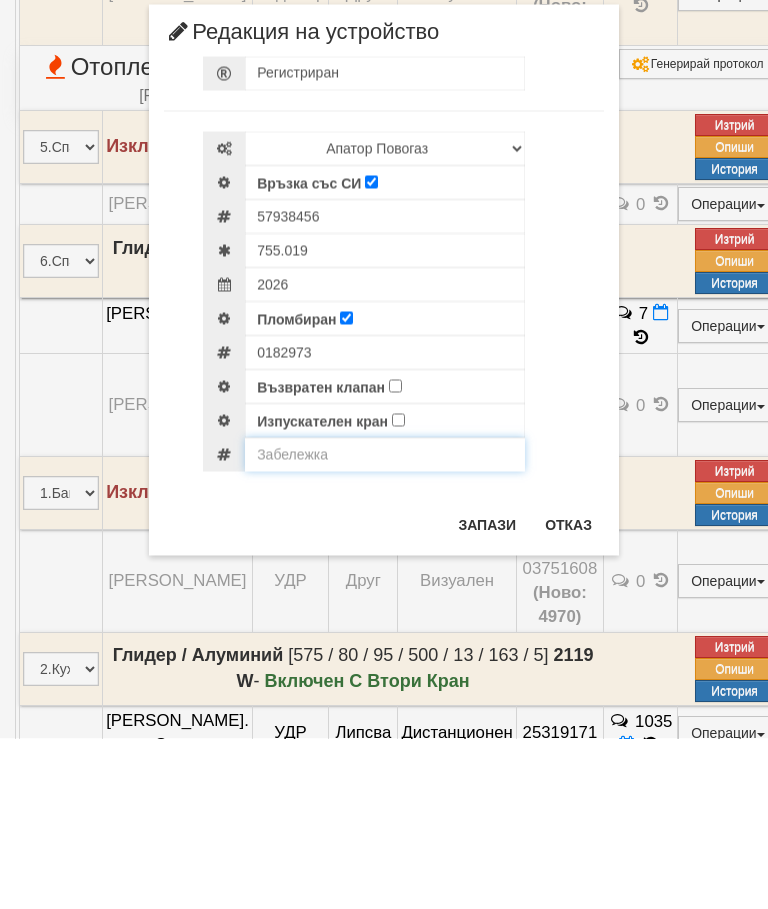 click on "График
Сгради
АС
Архив
Опции
[PERSON_NAME] !
Помощ
Изход
Абонатни станции" at bounding box center [384, -57] 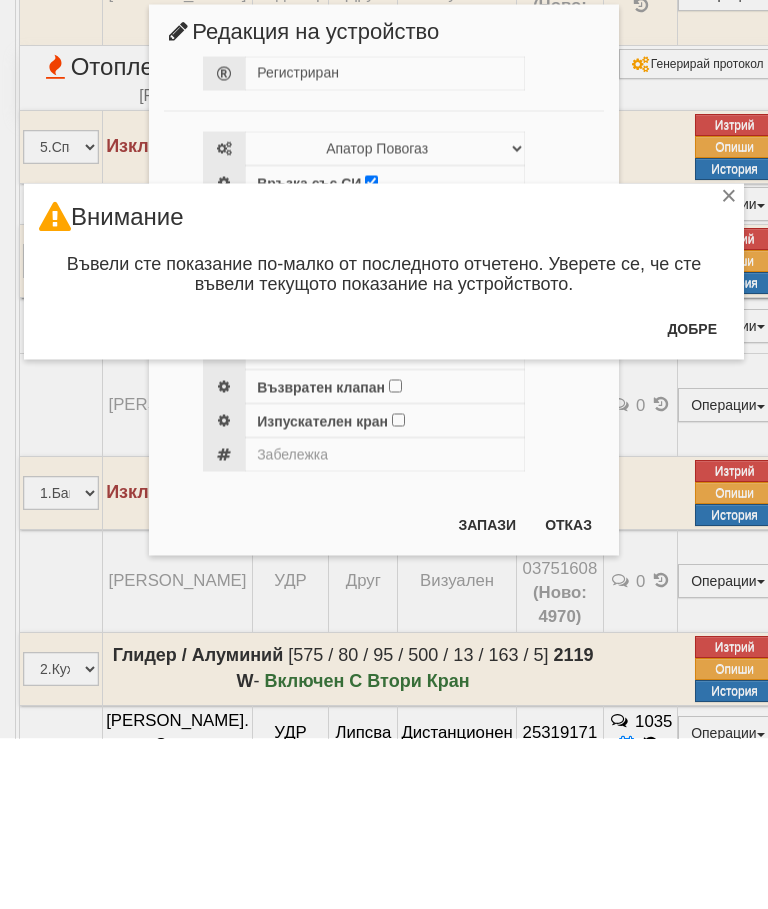 scroll, scrollTop: 2760, scrollLeft: 0, axis: vertical 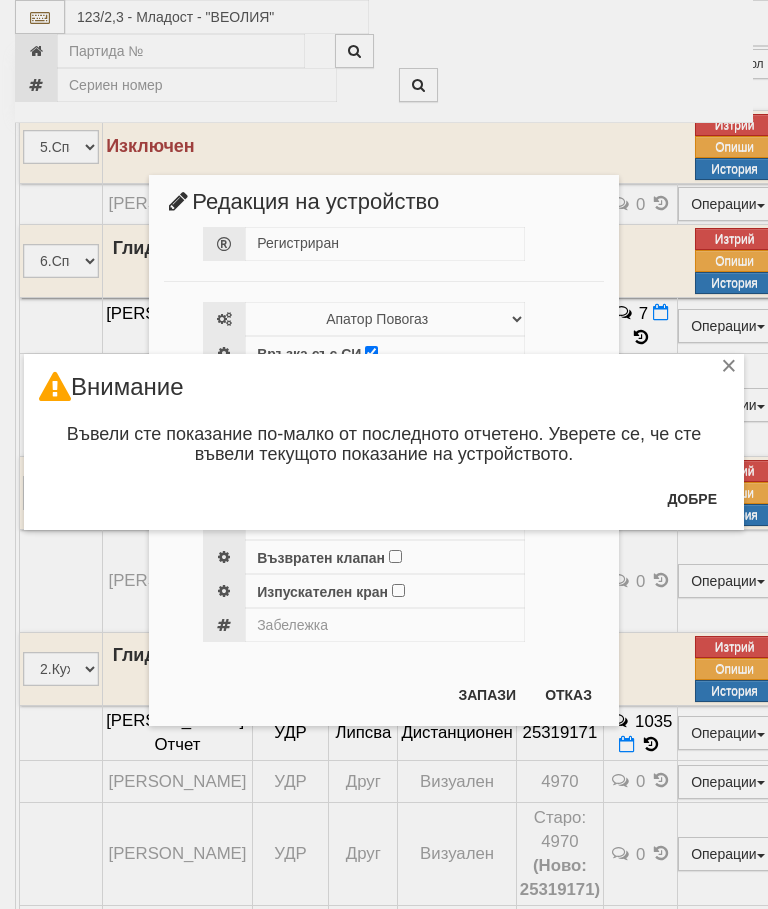 click on "Добре" at bounding box center [692, 499] 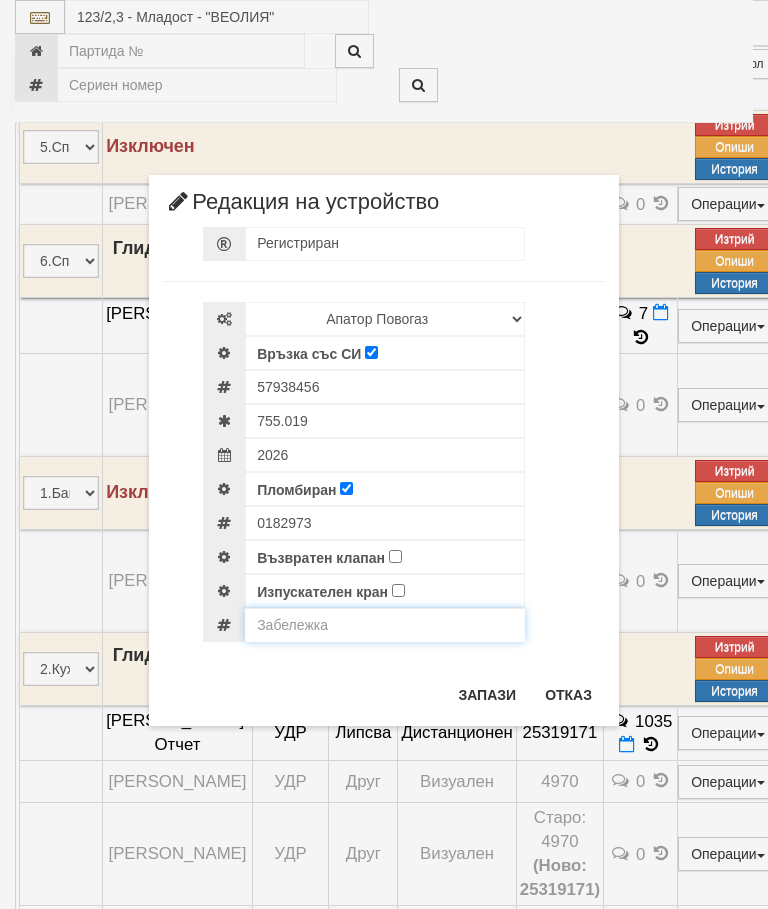click at bounding box center (385, 625) 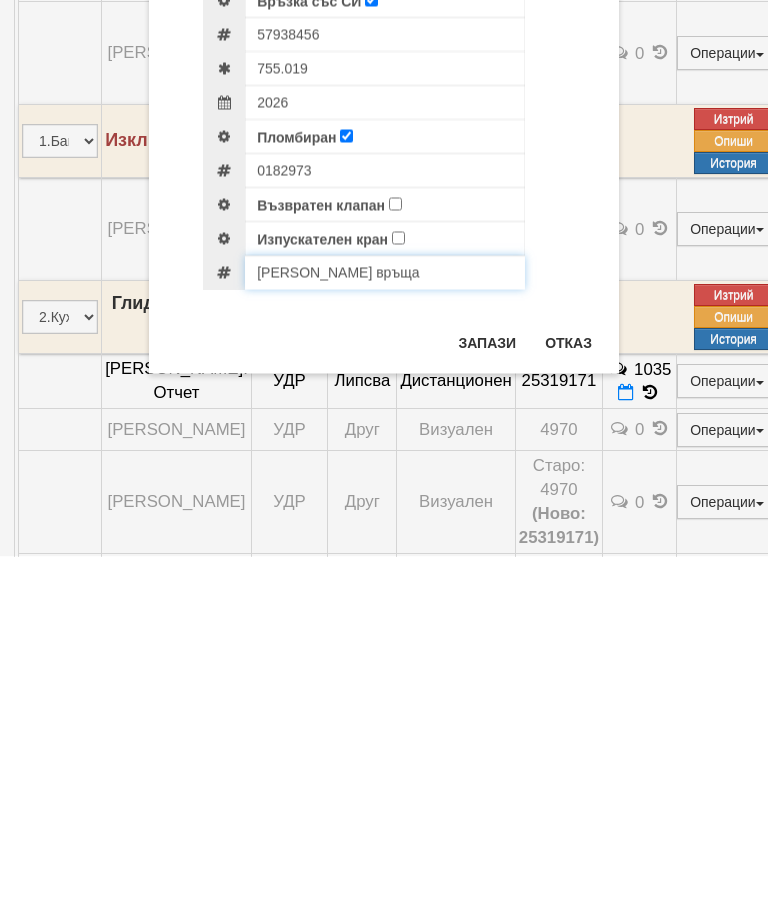 type on "[PERSON_NAME] връща" 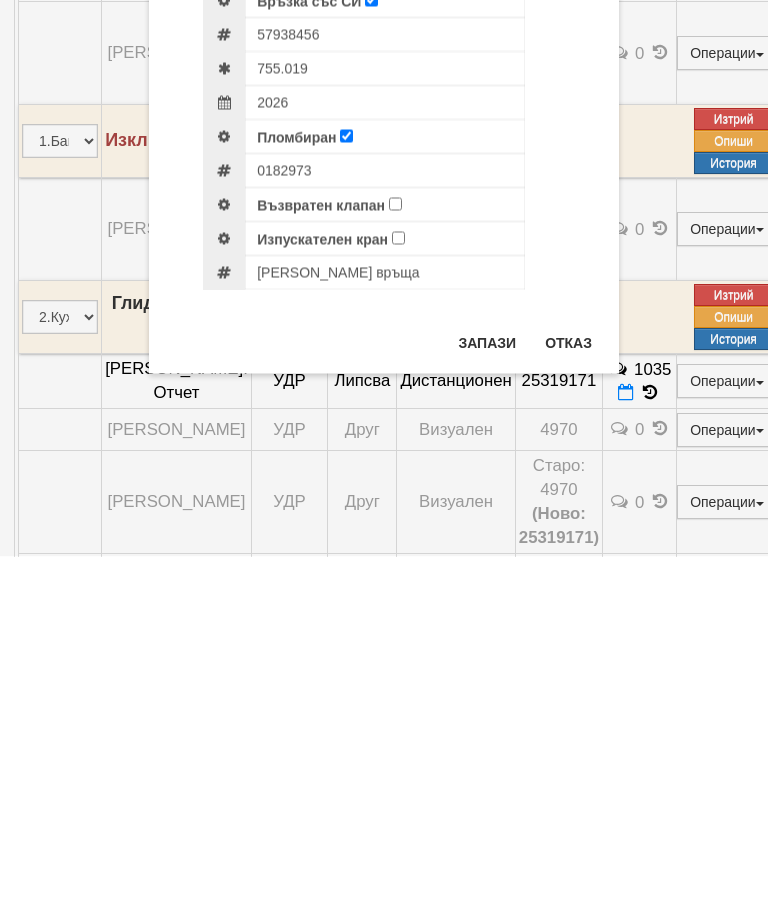 click on "Отказ" at bounding box center (568, 695) 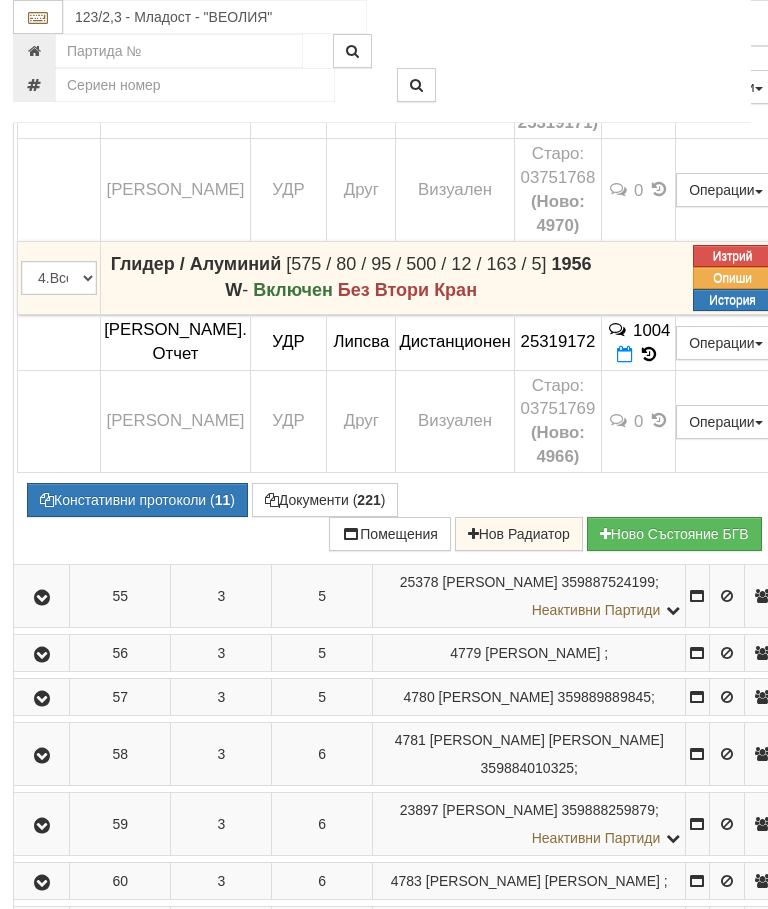 scroll, scrollTop: 3527, scrollLeft: 2, axis: both 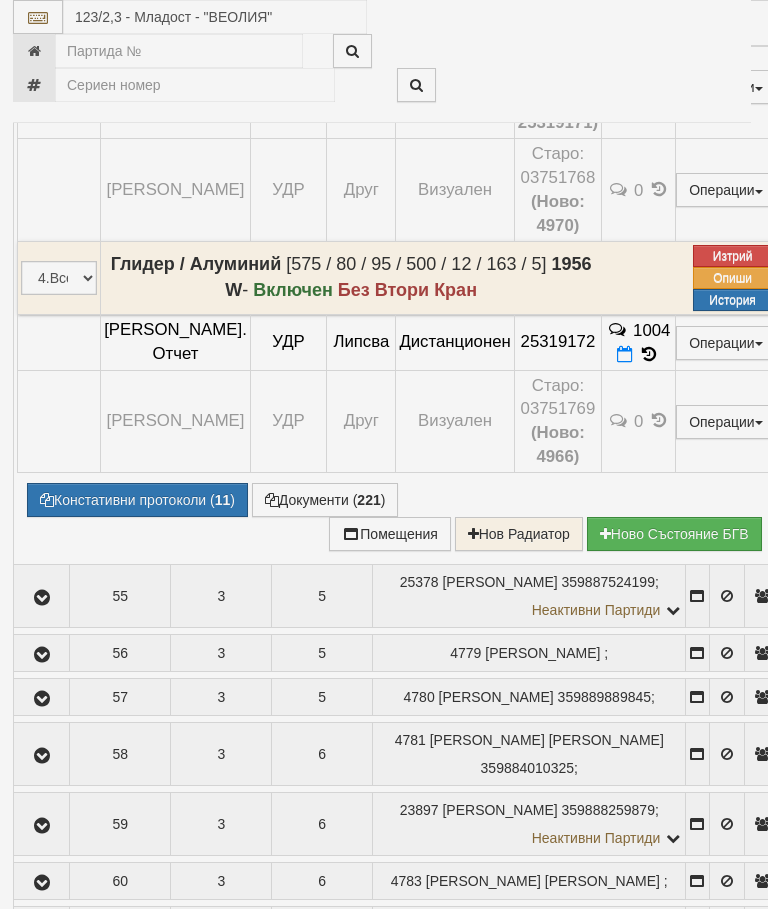 select on "10" 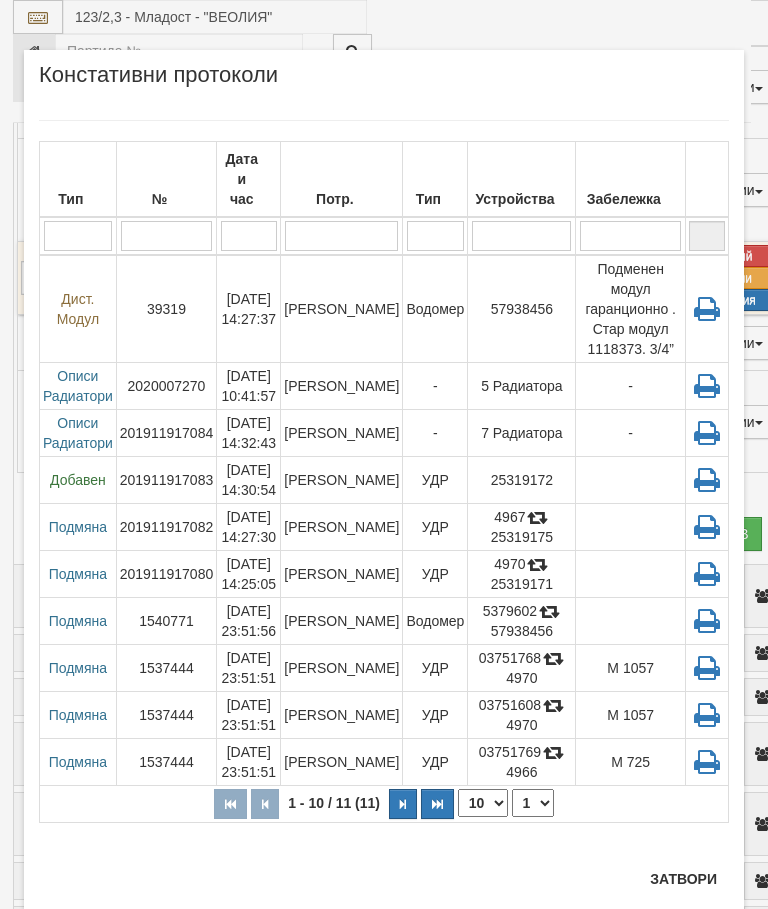 click on "1 2" at bounding box center (533, 803) 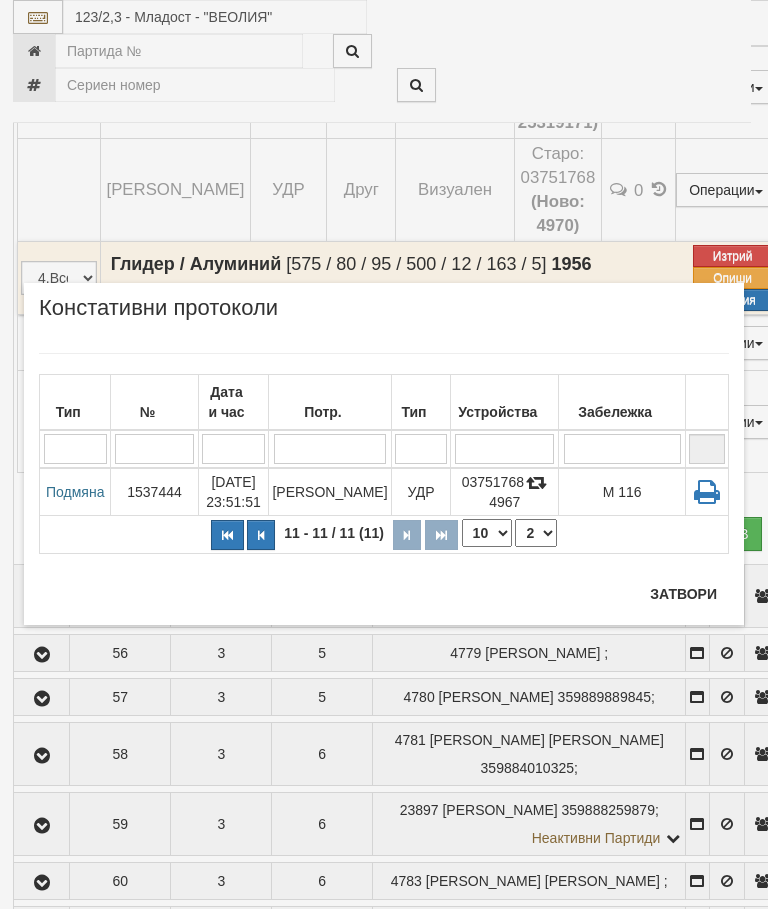 click on "Затвори" at bounding box center [683, 594] 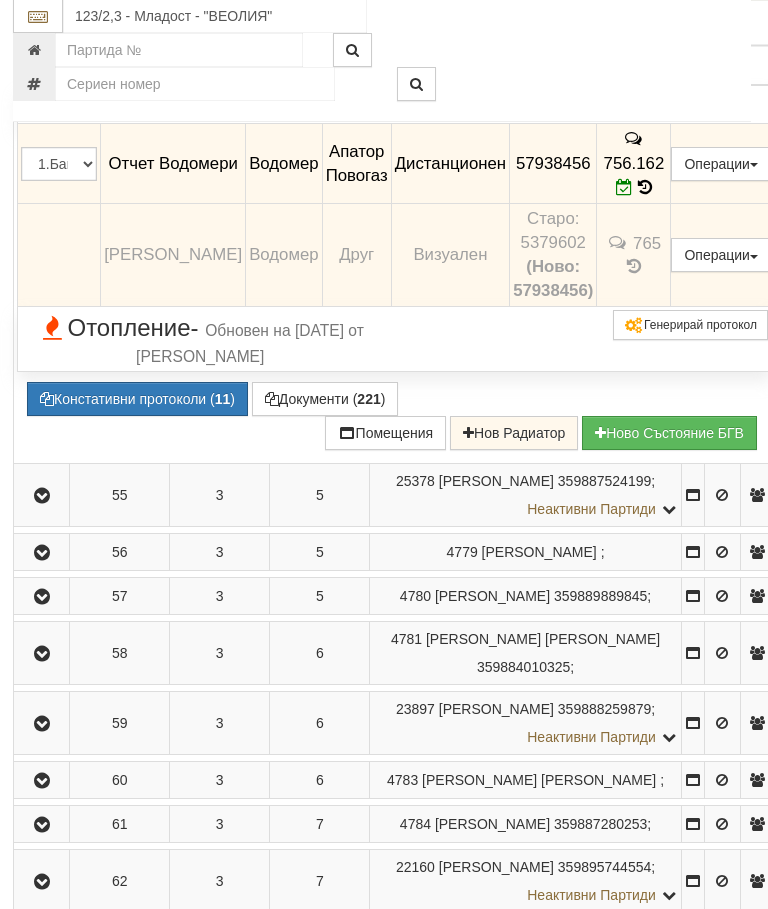 scroll, scrollTop: 2499, scrollLeft: 2, axis: both 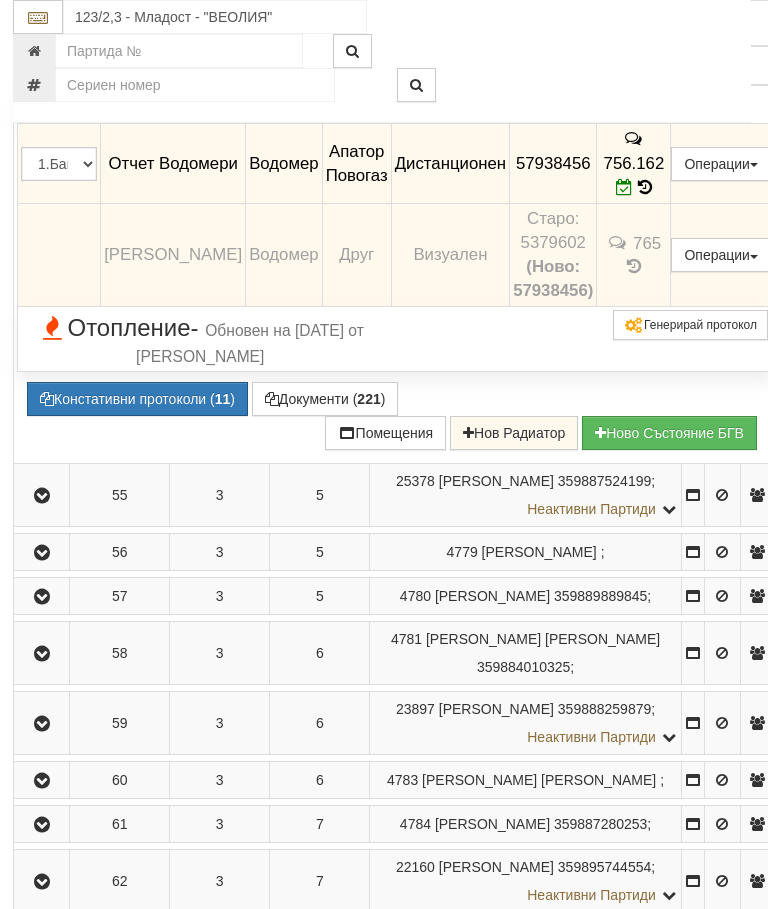 click on "Редакция / Протокол" at bounding box center [0, 0] 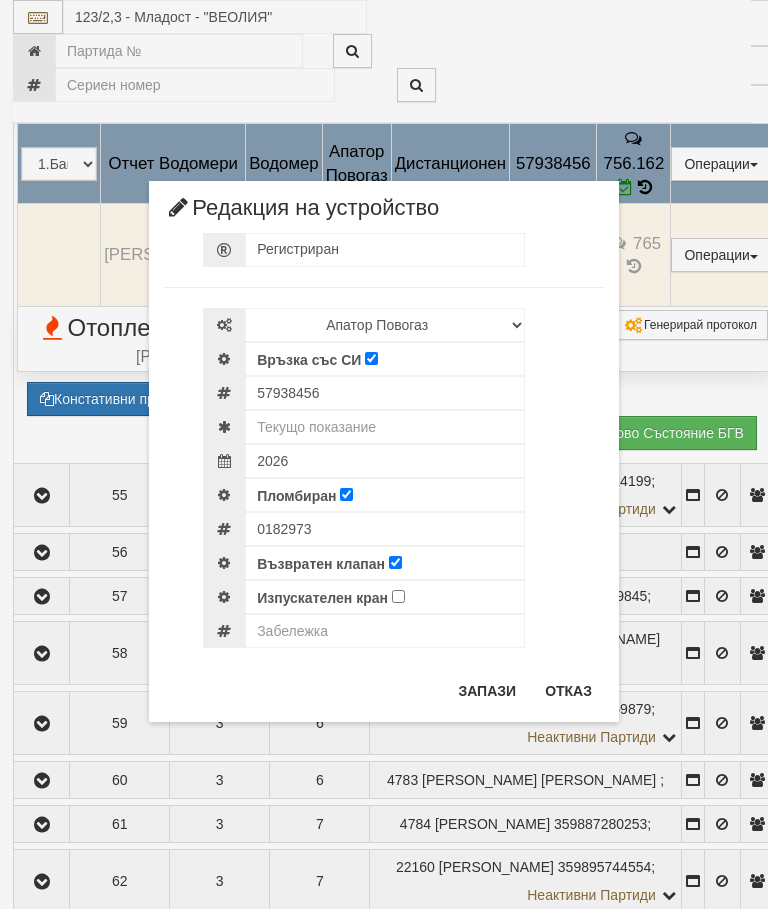click on "Отказ" at bounding box center [568, 691] 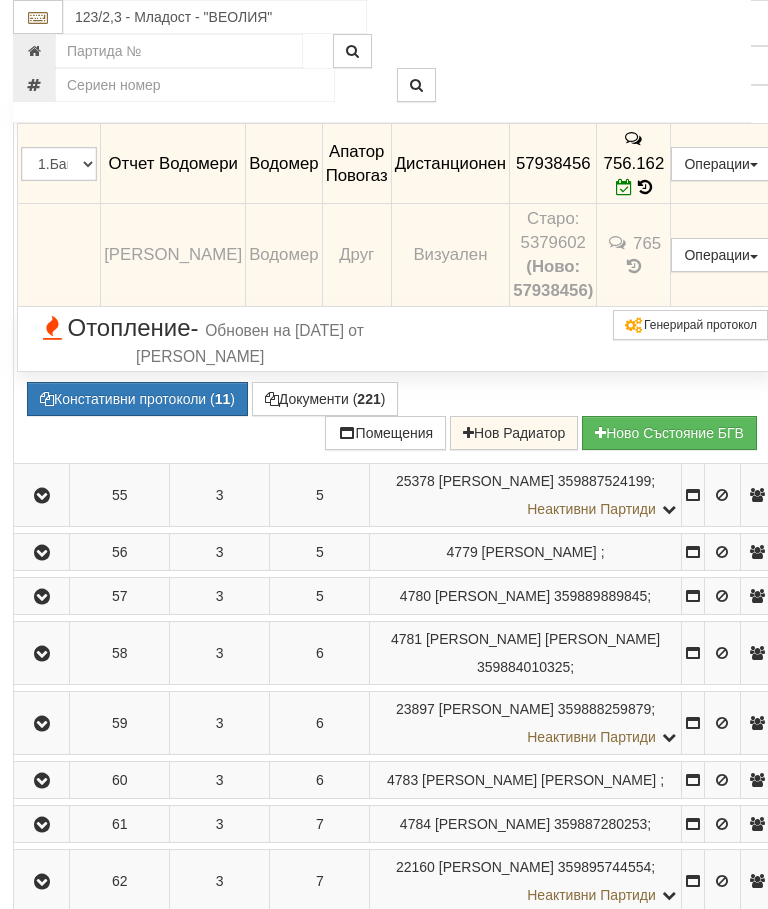 click on "Редакция / Протокол" at bounding box center [0, 0] 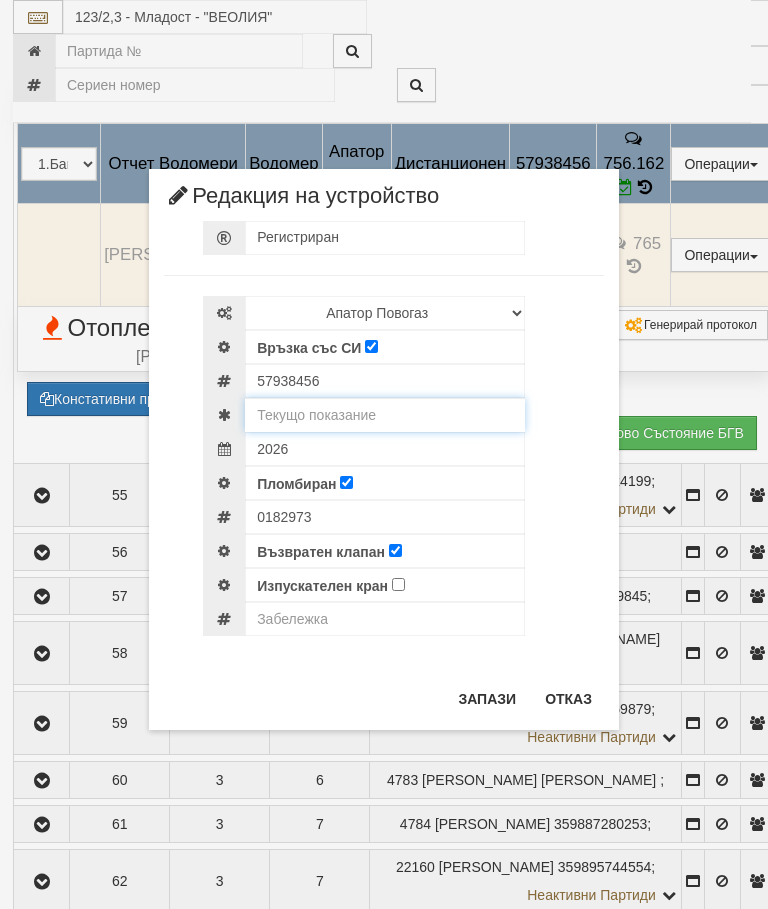 click at bounding box center (385, 415) 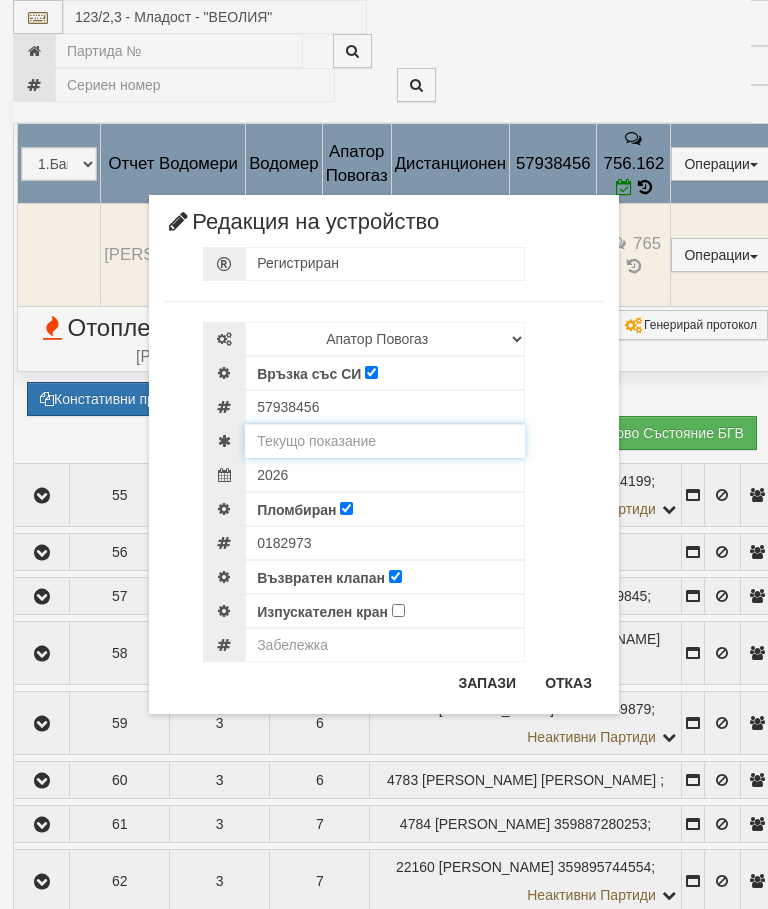 scroll, scrollTop: 2498, scrollLeft: 1, axis: both 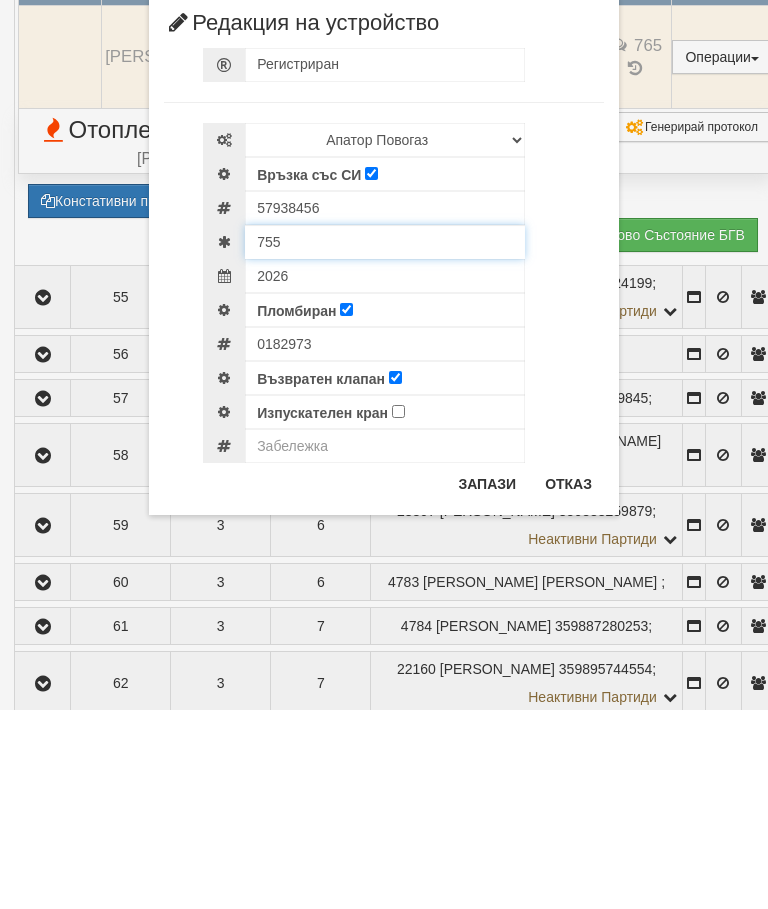type on "755" 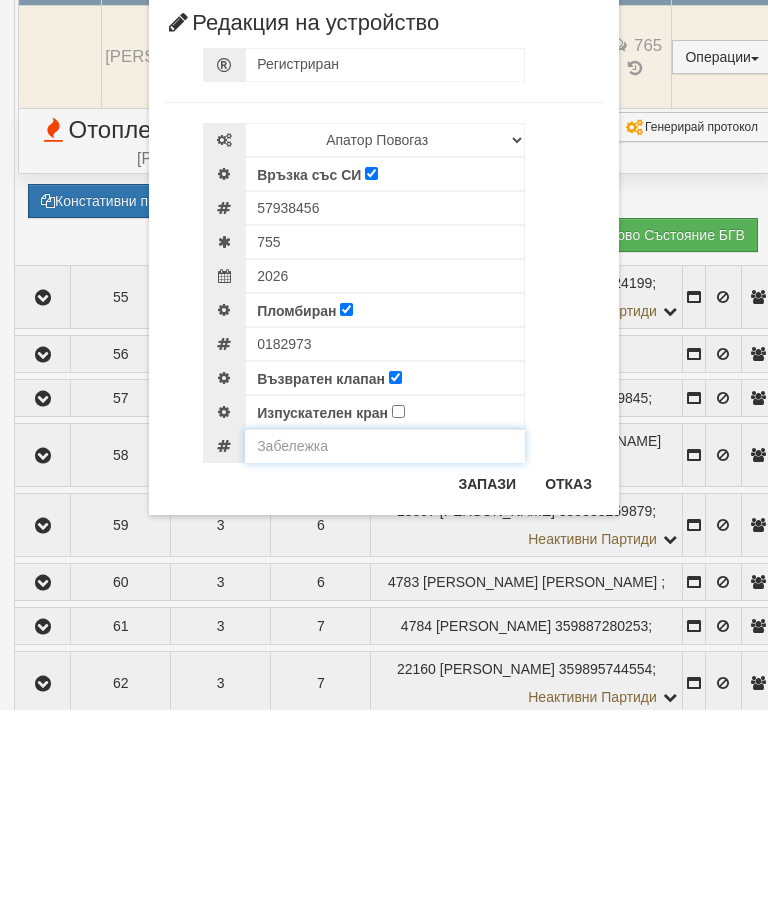 click on "График
Сгради
АС
Архив
Опции
[PERSON_NAME] !
Помощ
Изход
Абонатни станции" at bounding box center (383, -531) 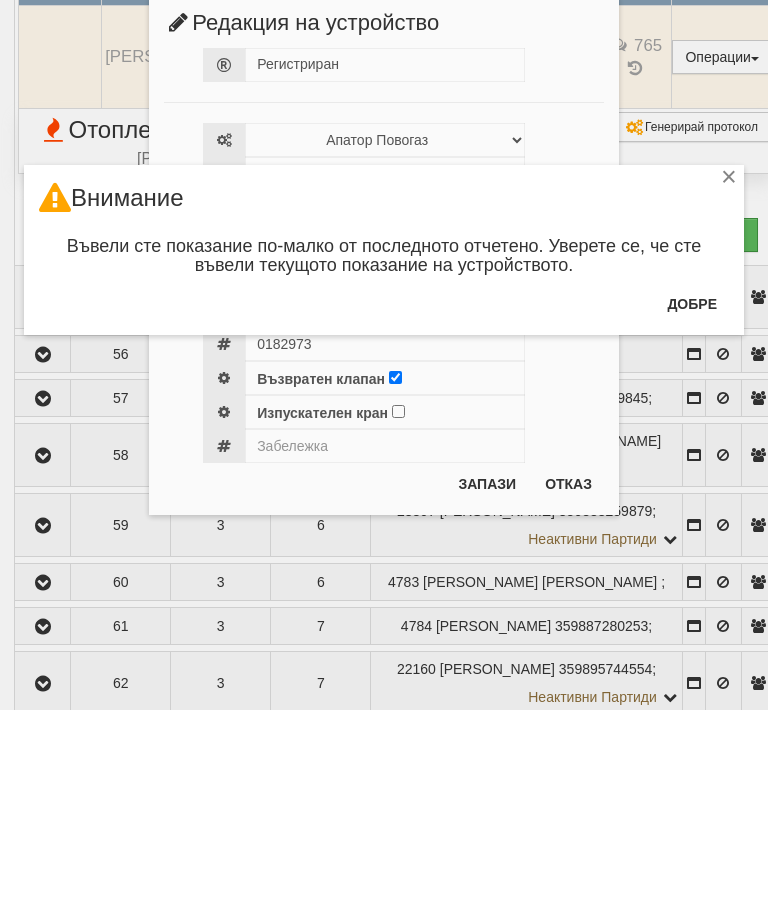 scroll, scrollTop: 2698, scrollLeft: 2, axis: both 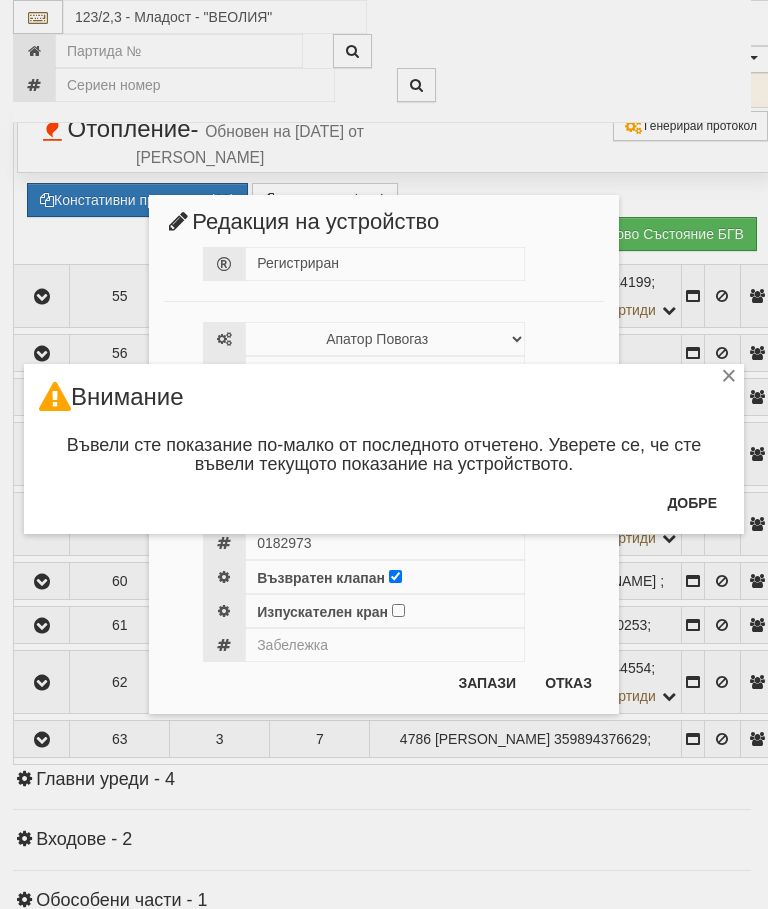 click on "Добре" at bounding box center [692, 503] 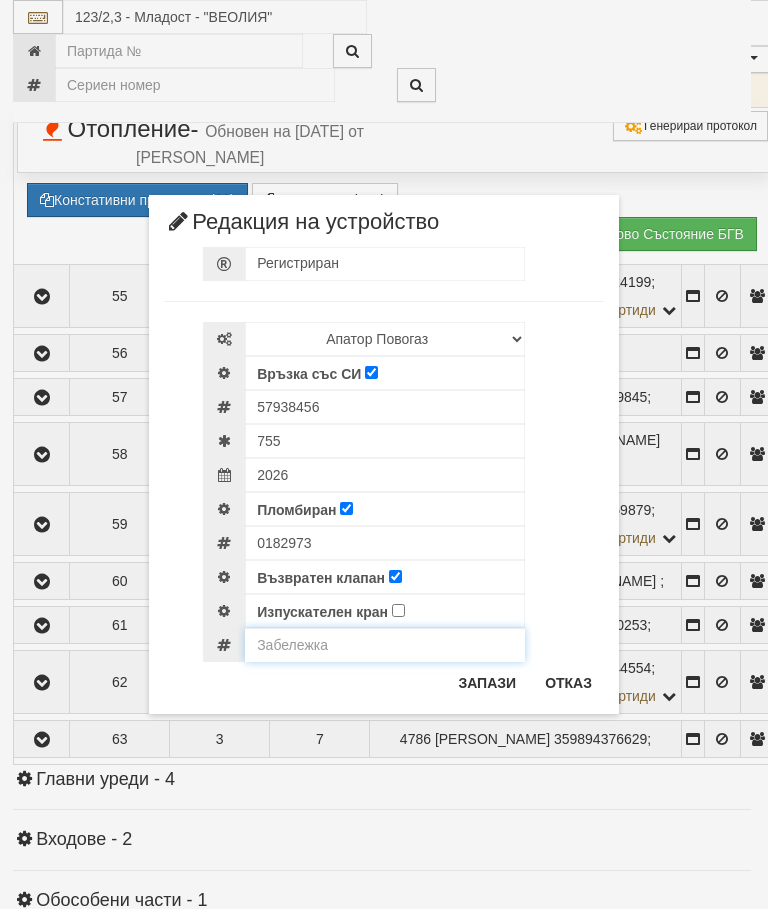 click at bounding box center [385, 645] 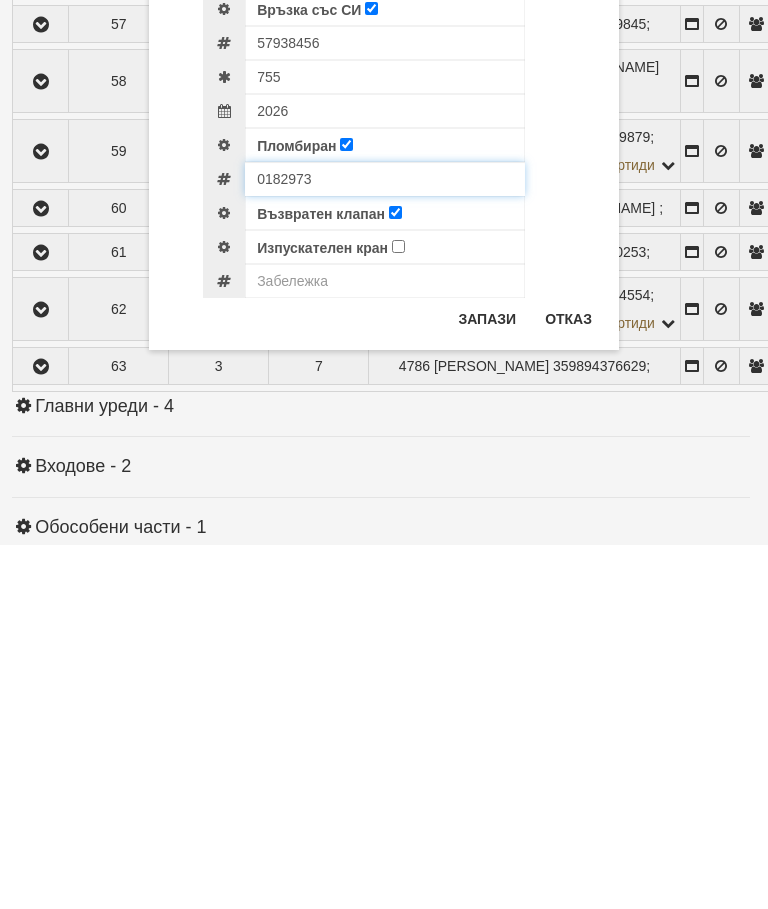 click on "0182973" at bounding box center (385, 543) 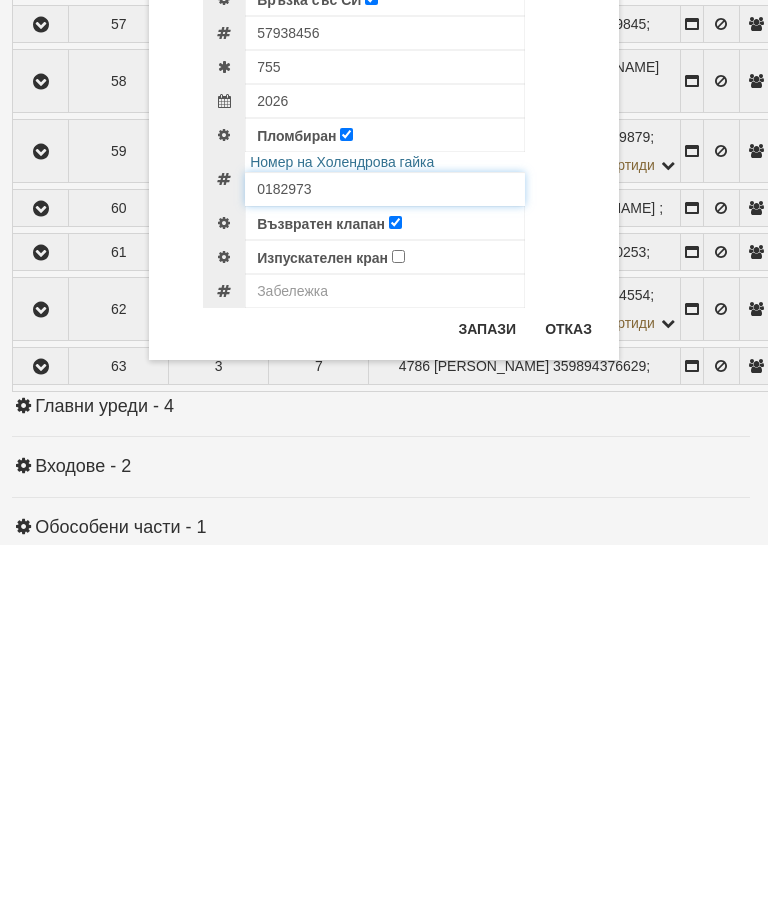 click on "0182973" at bounding box center [385, 553] 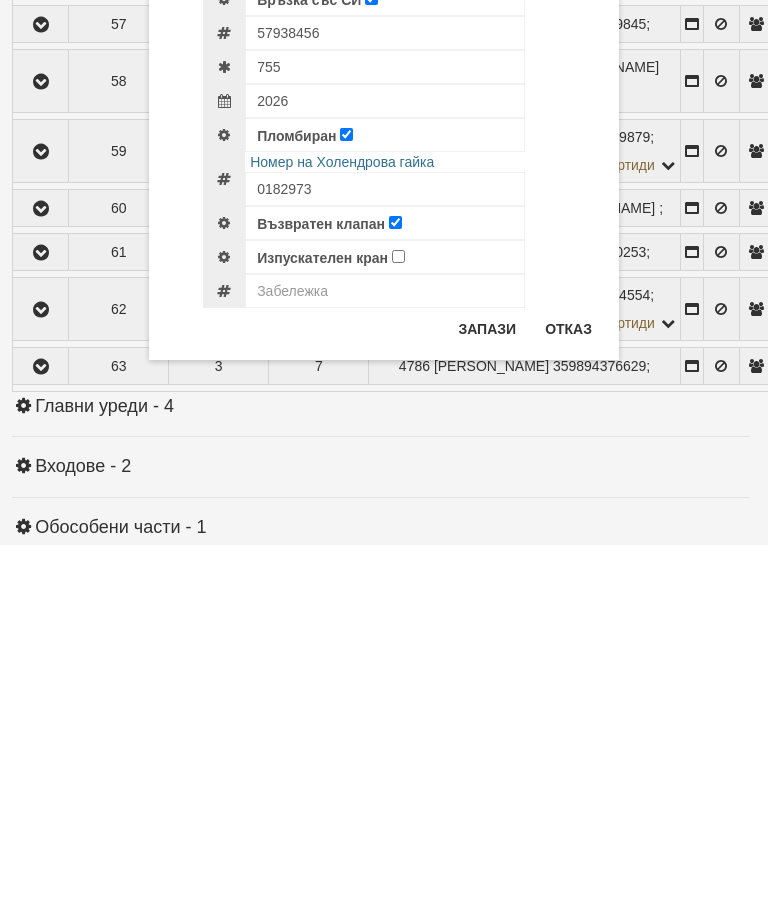 click on "Регистриран
Избери Марка и модел
Апатор Повогаз
Друг
Кундис Радио
[PERSON_NAME]
Сименс Радио
Техем
Връзка със СИ
57938456" at bounding box center [384, 454] 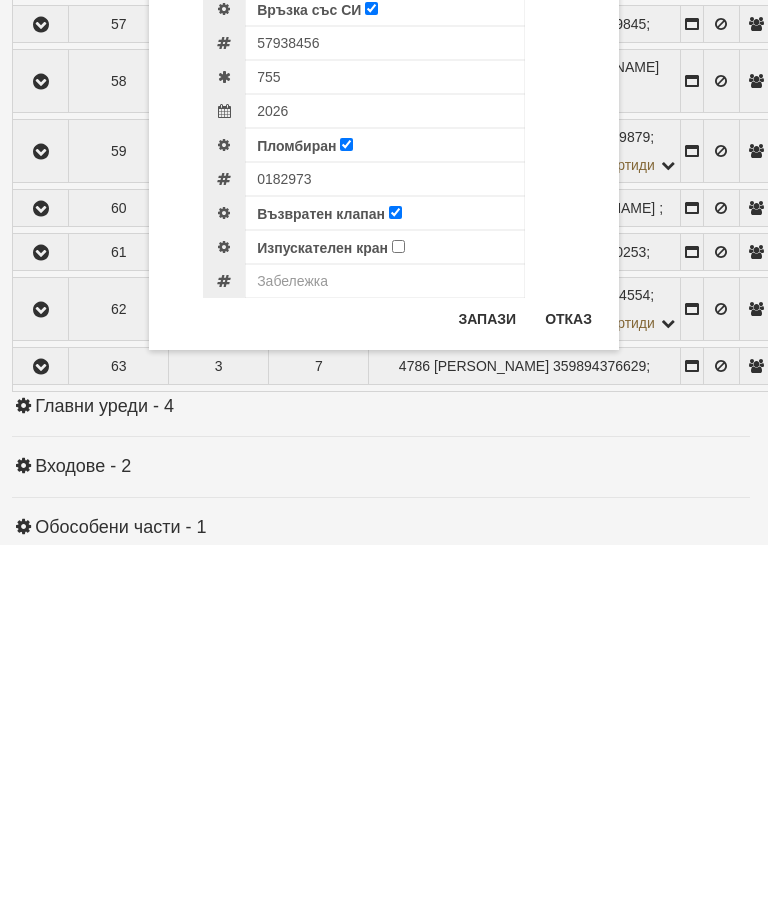 scroll, scrollTop: 3071, scrollLeft: 4, axis: both 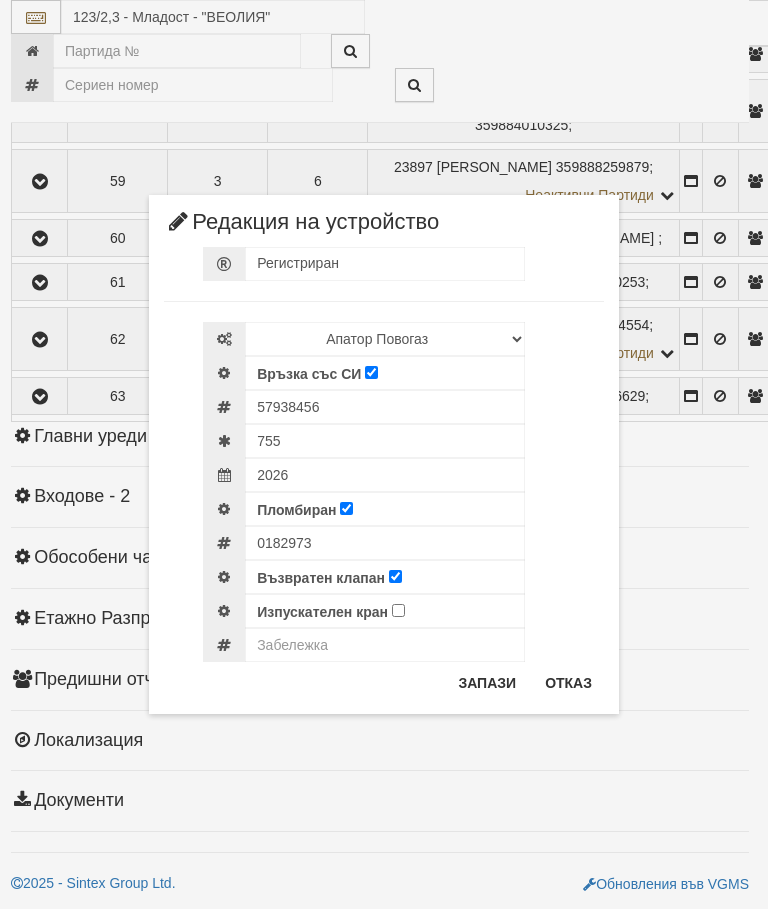 click on "Възвратен клапан" at bounding box center [395, 576] 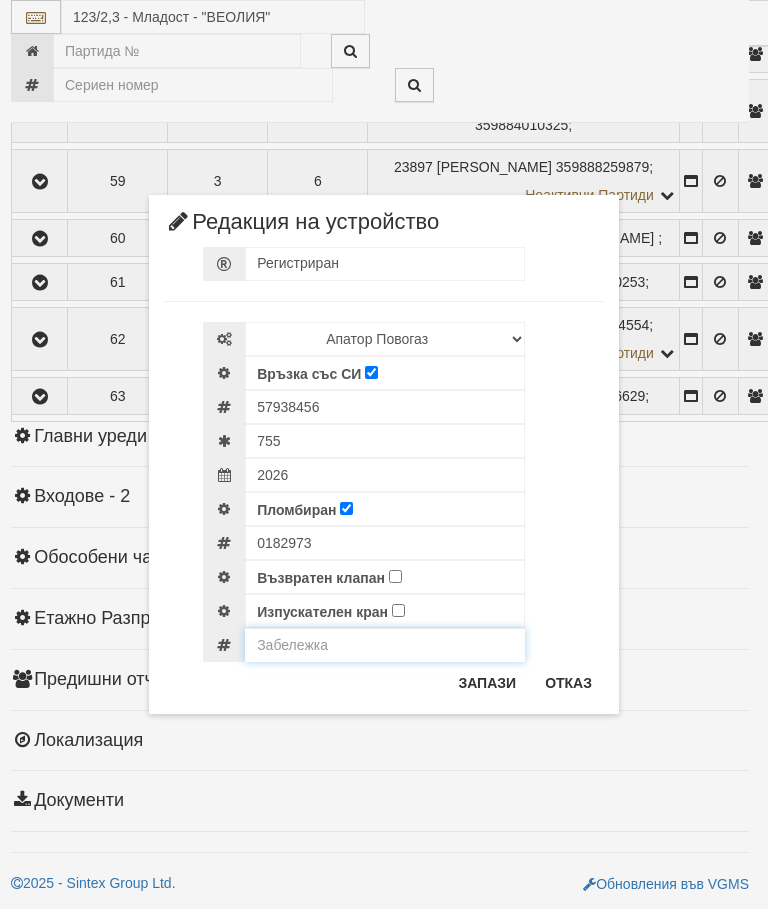click at bounding box center (385, 645) 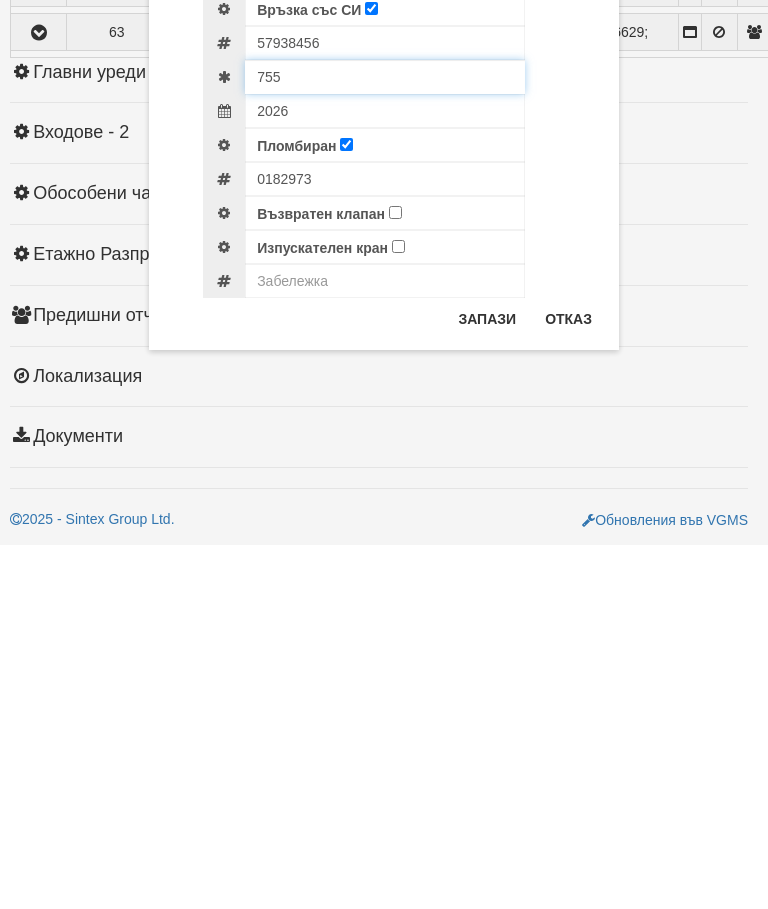 click on "755" at bounding box center (403, 441) 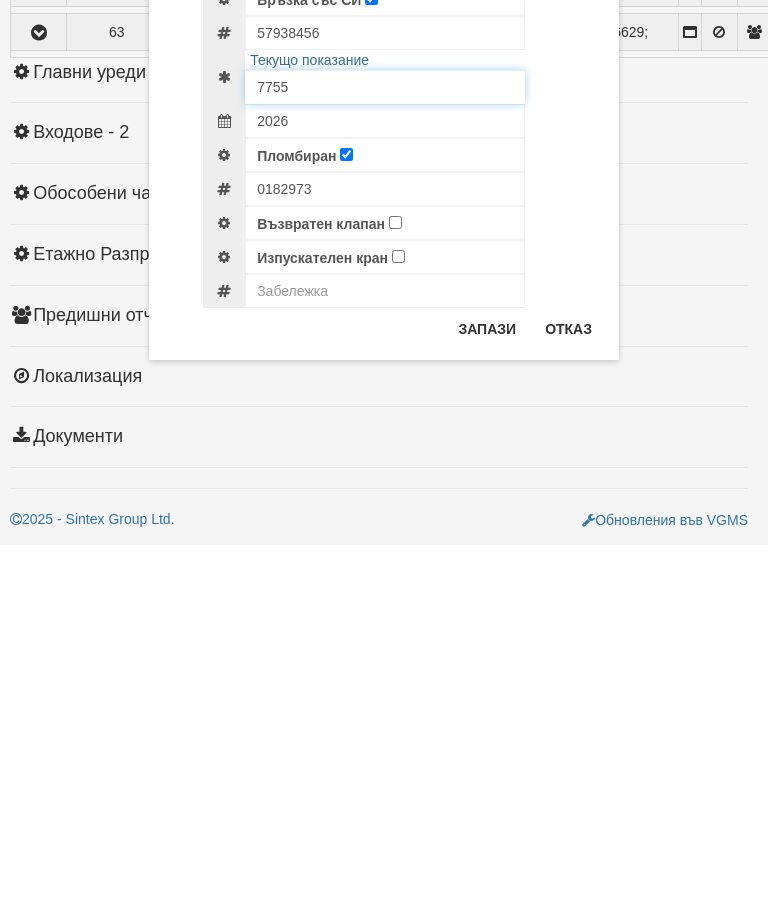 scroll, scrollTop: 3079, scrollLeft: 6, axis: both 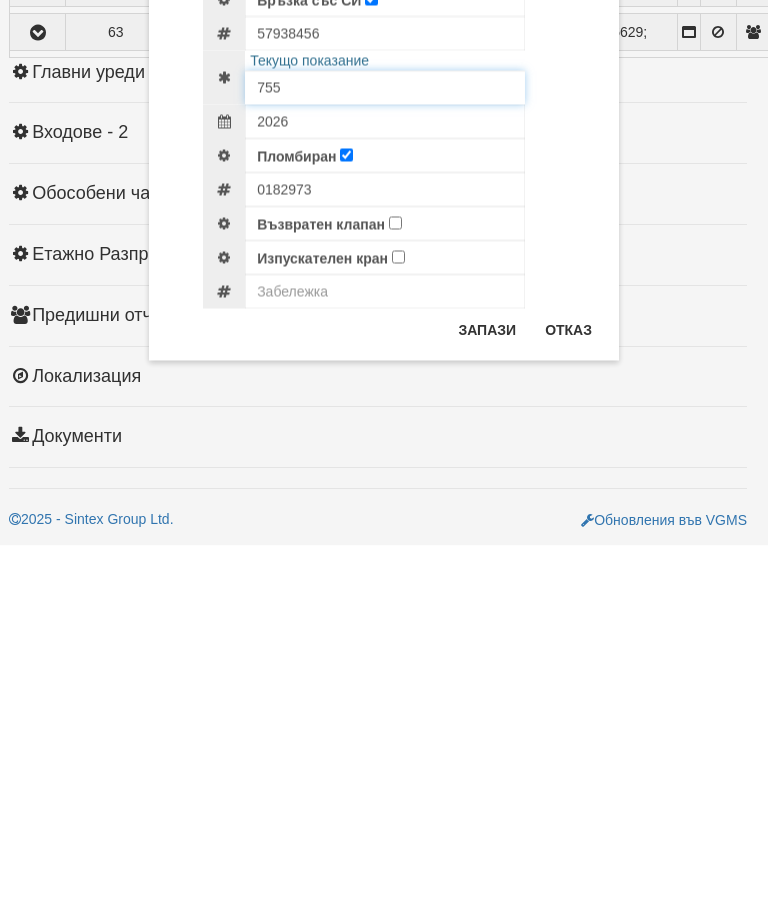 click on "755" at bounding box center [385, 451] 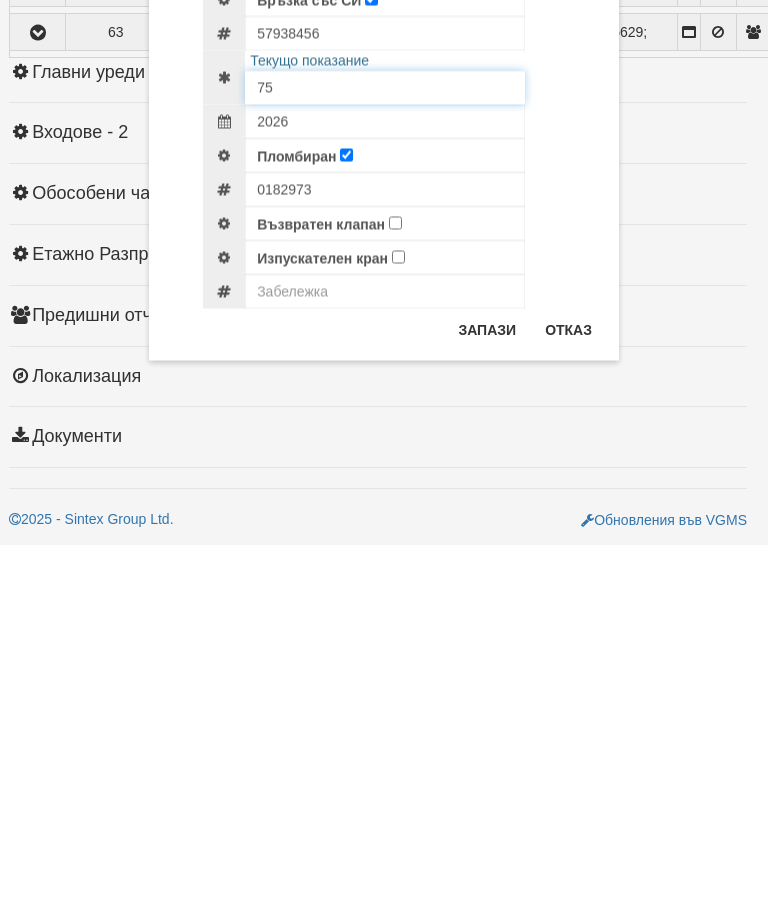 type on "7" 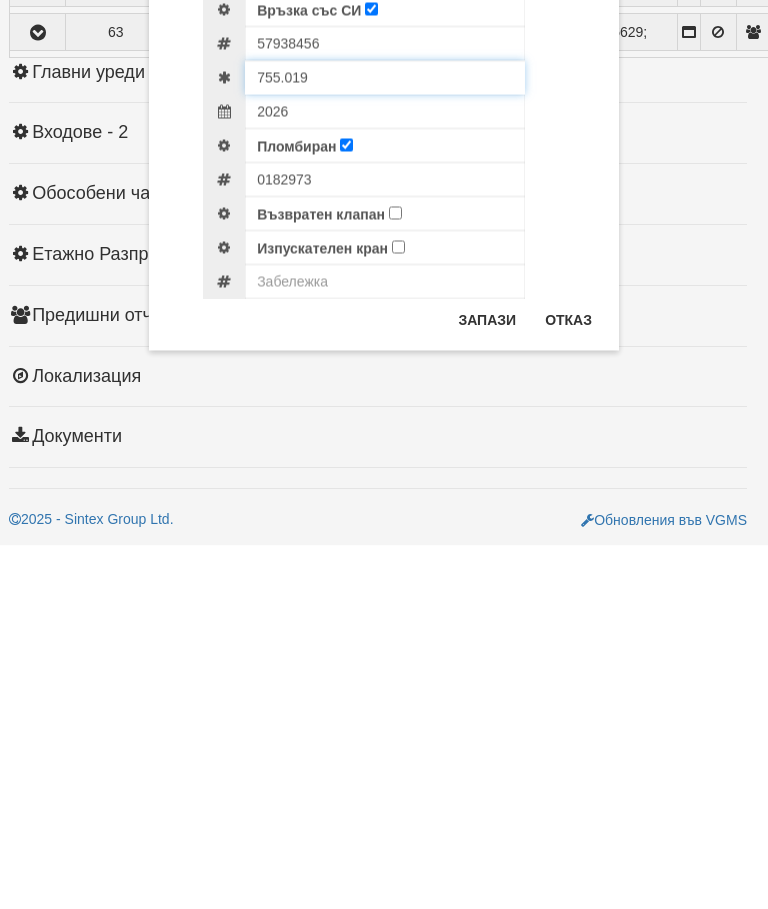 type on "755.019" 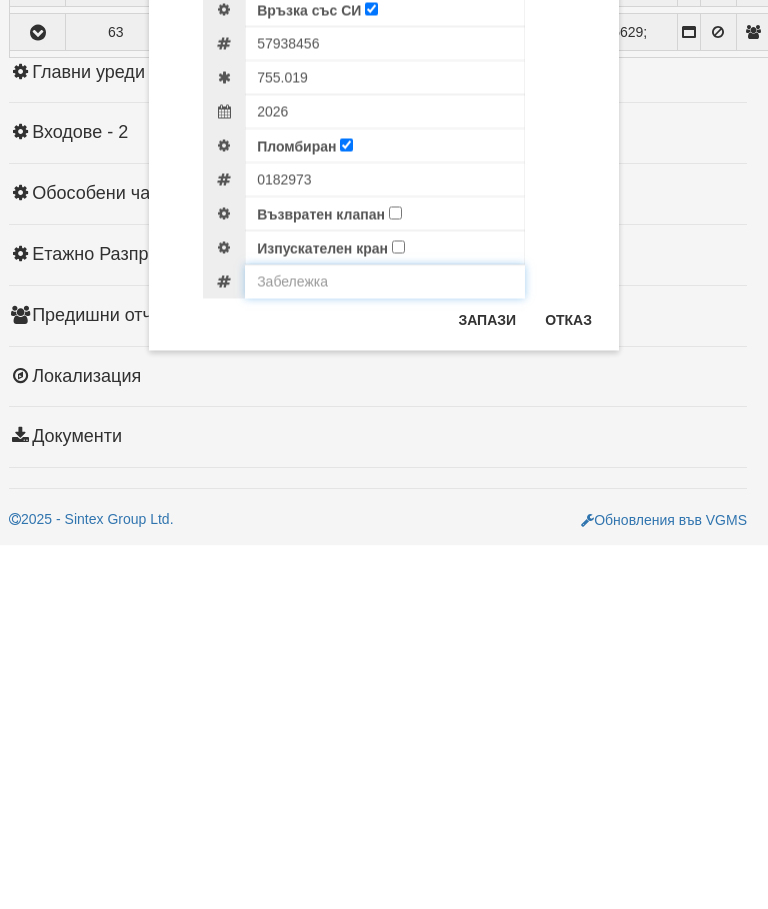 click on "График
Сгради
АС
Архив
Опции
[PERSON_NAME] !
Помощ
Изход
Абонатни станции" at bounding box center [378, -1074] 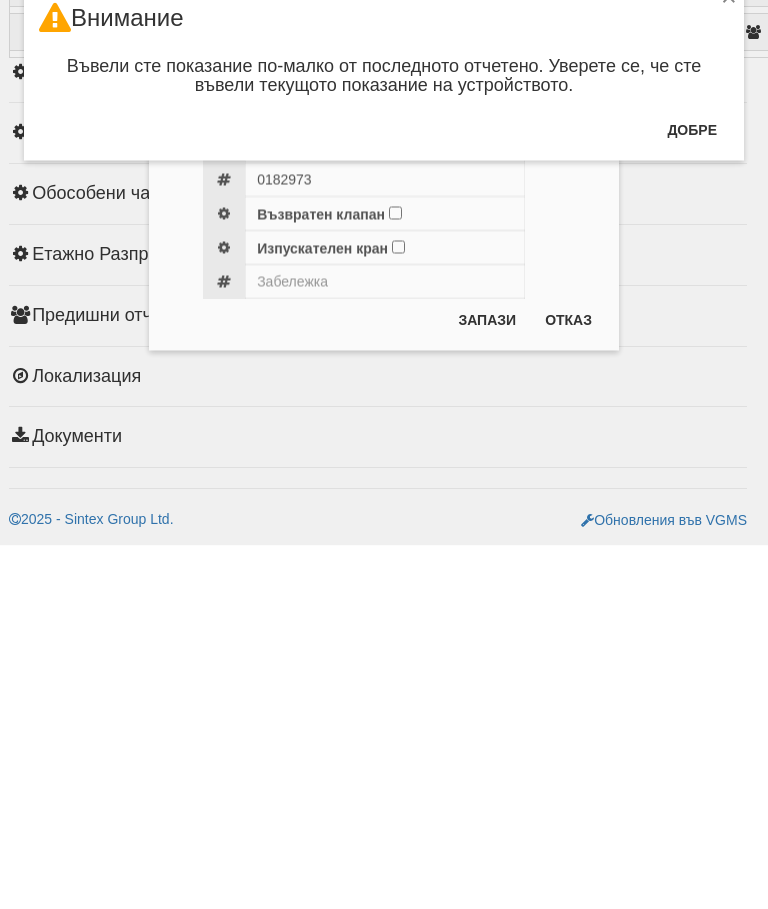 scroll, scrollTop: 3333, scrollLeft: 6, axis: both 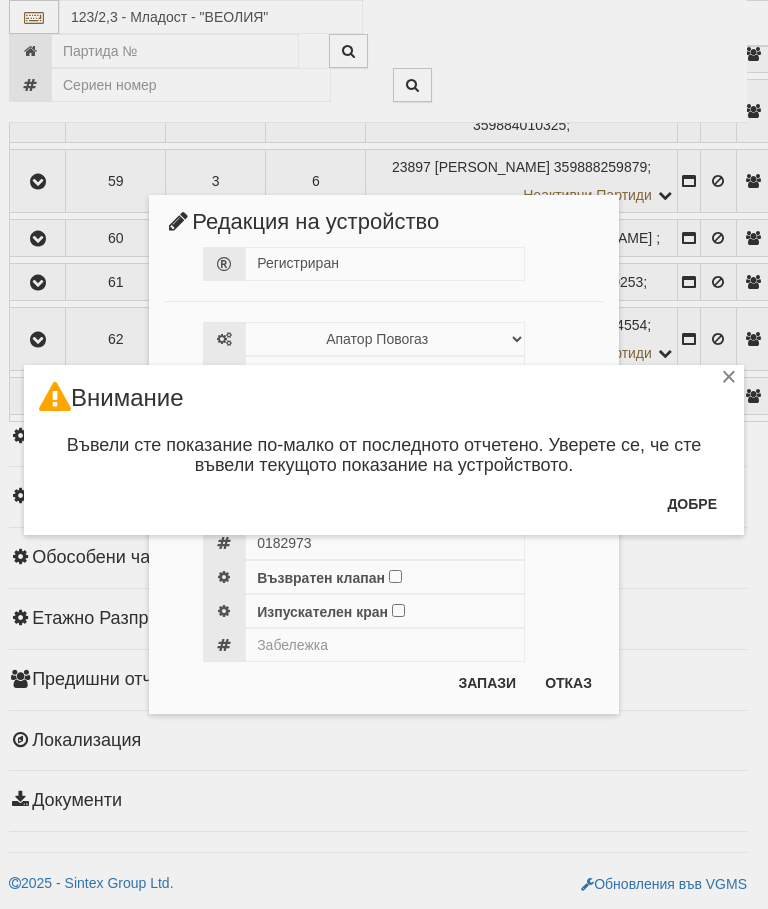 click on "Добре" at bounding box center [692, 504] 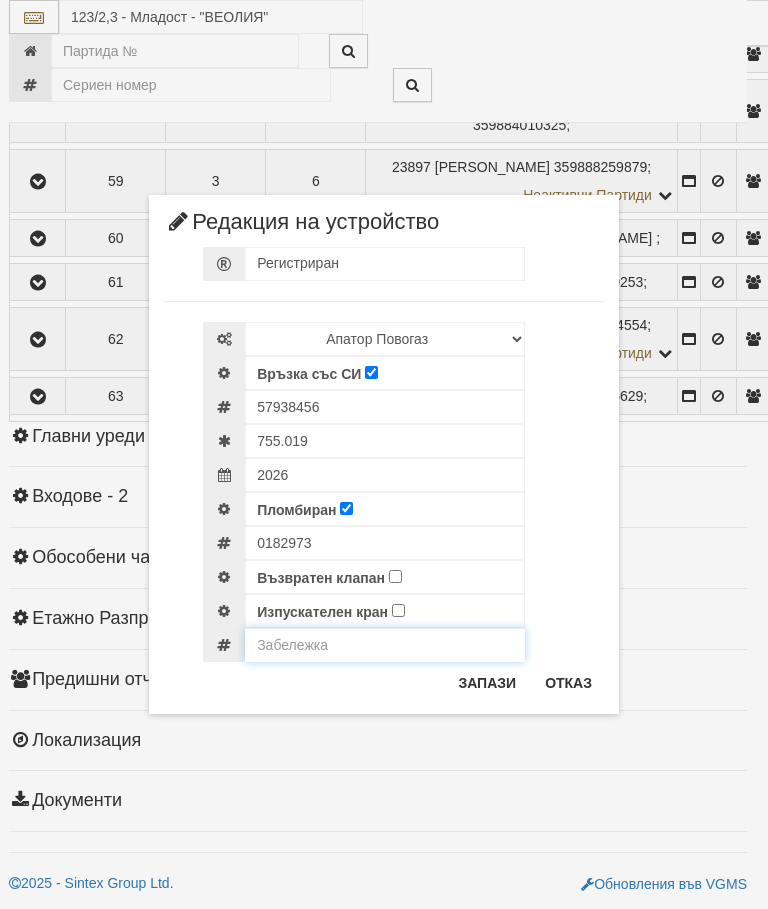 click at bounding box center (385, 645) 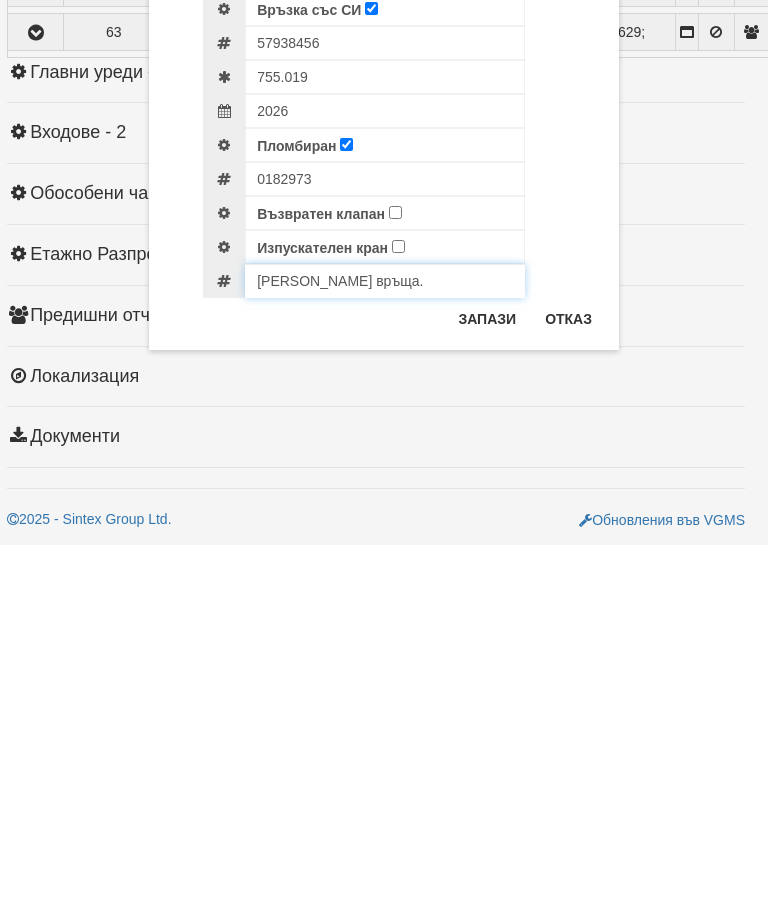 type on "[PERSON_NAME] връща." 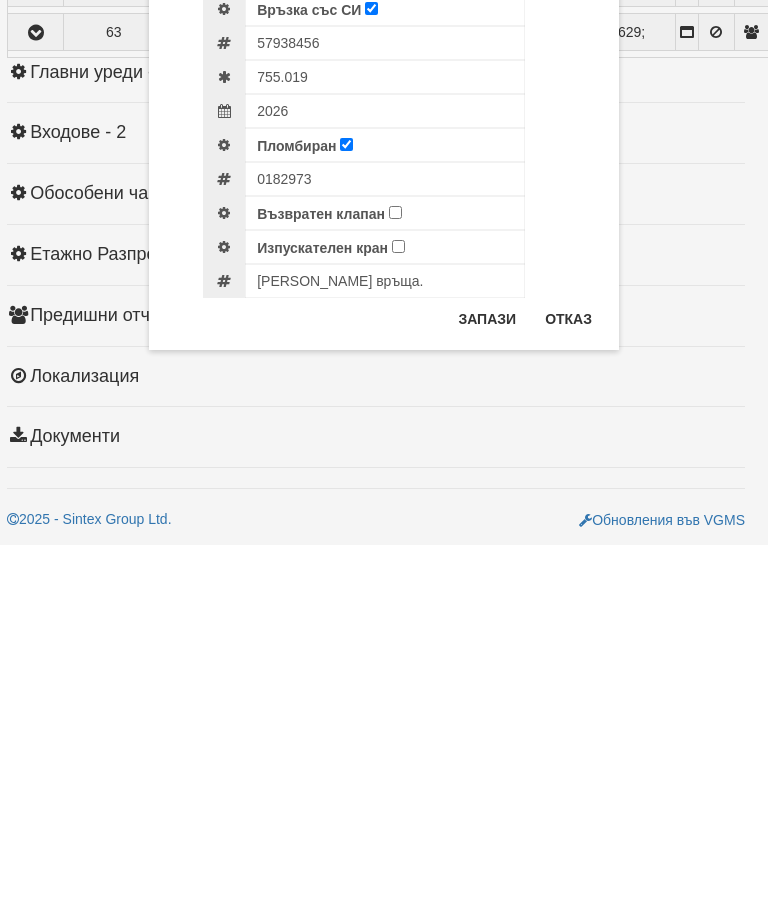 click on "Запази" at bounding box center (487, 683) 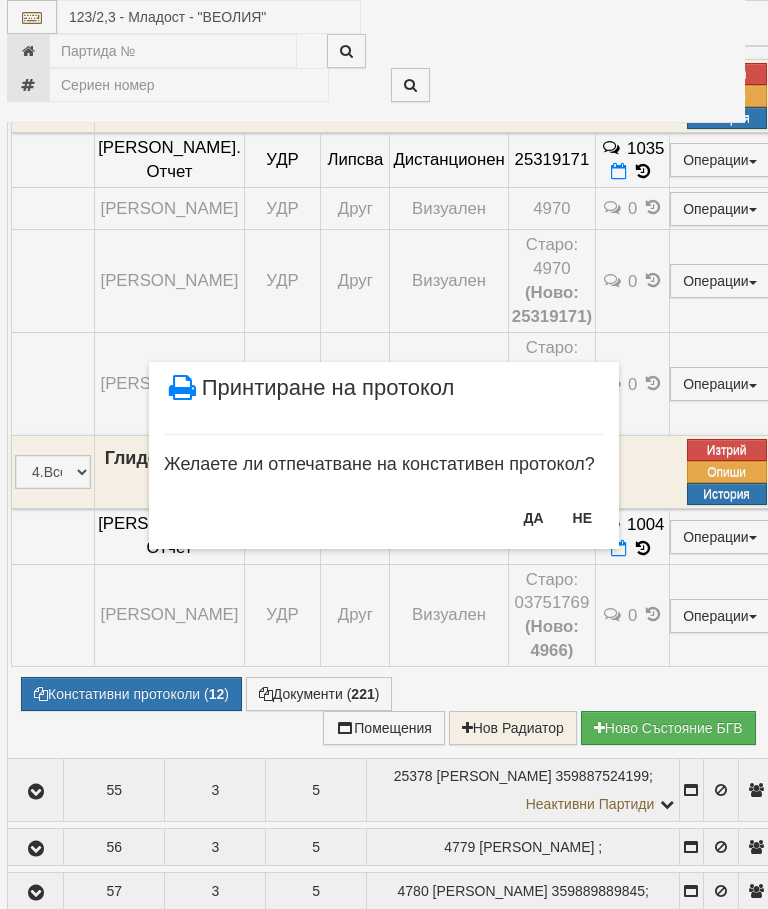 click on "НЕ" at bounding box center (582, 518) 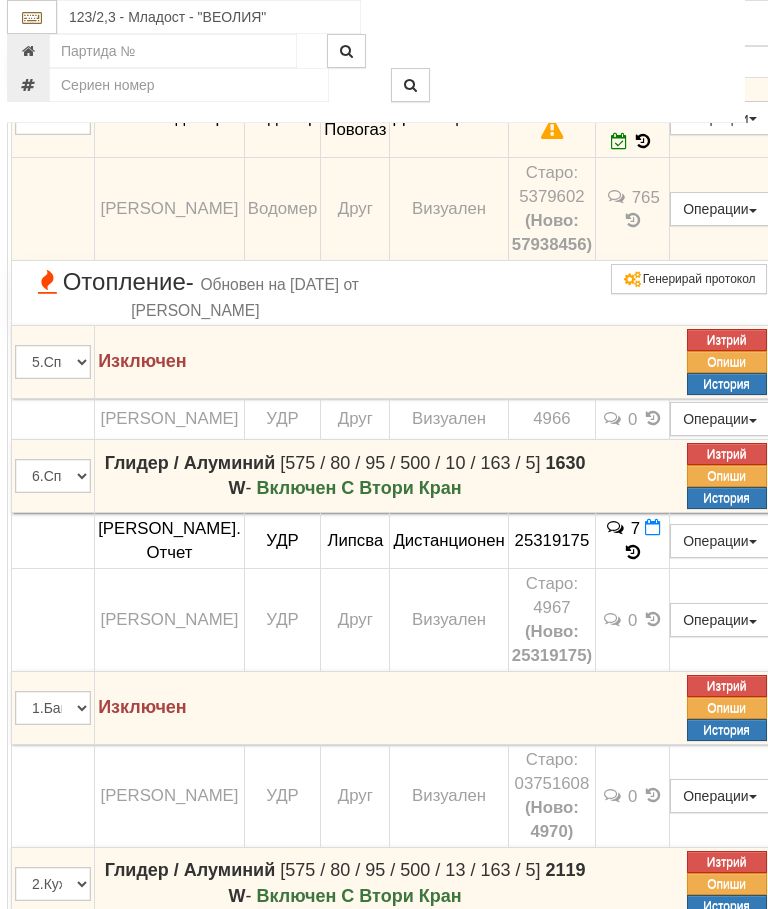scroll, scrollTop: 2545, scrollLeft: 7, axis: both 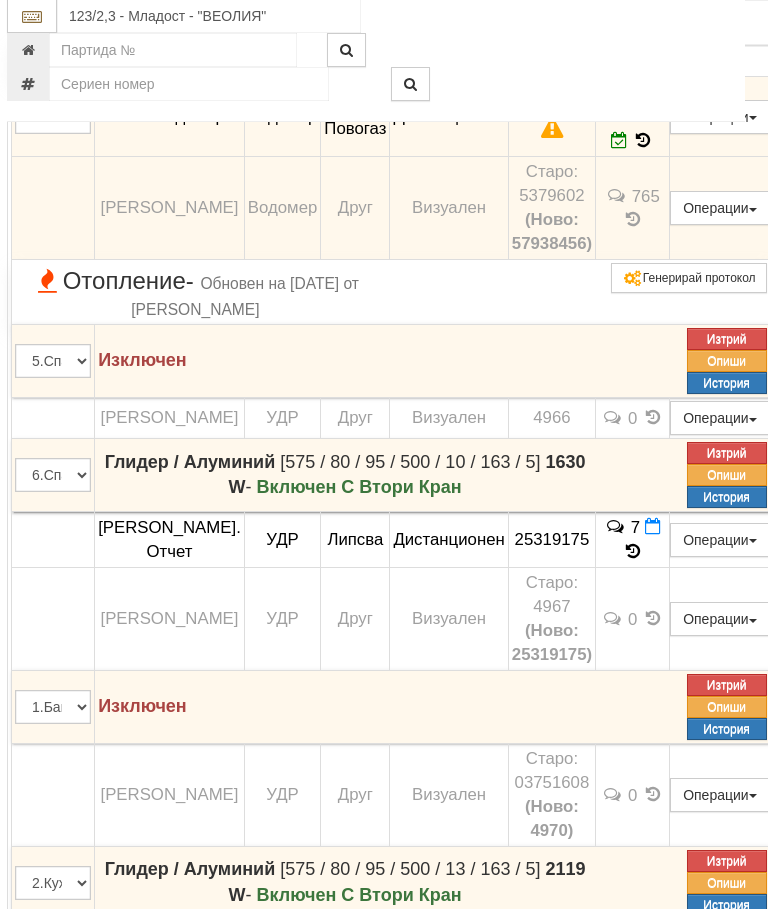 click at bounding box center [37, -29] 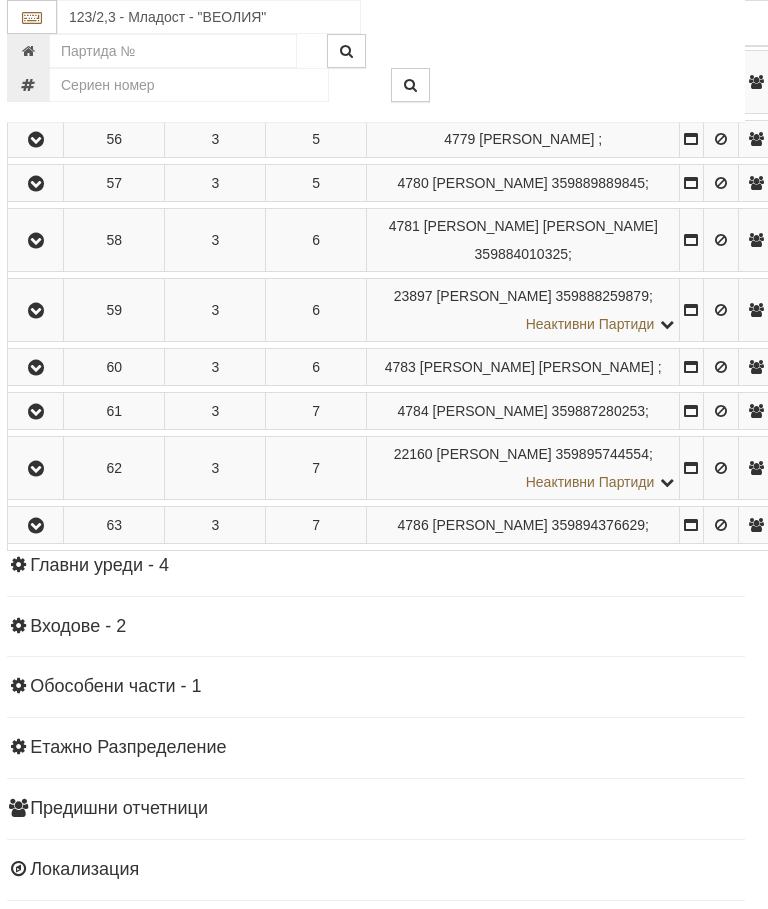 scroll, scrollTop: 2546, scrollLeft: 7, axis: both 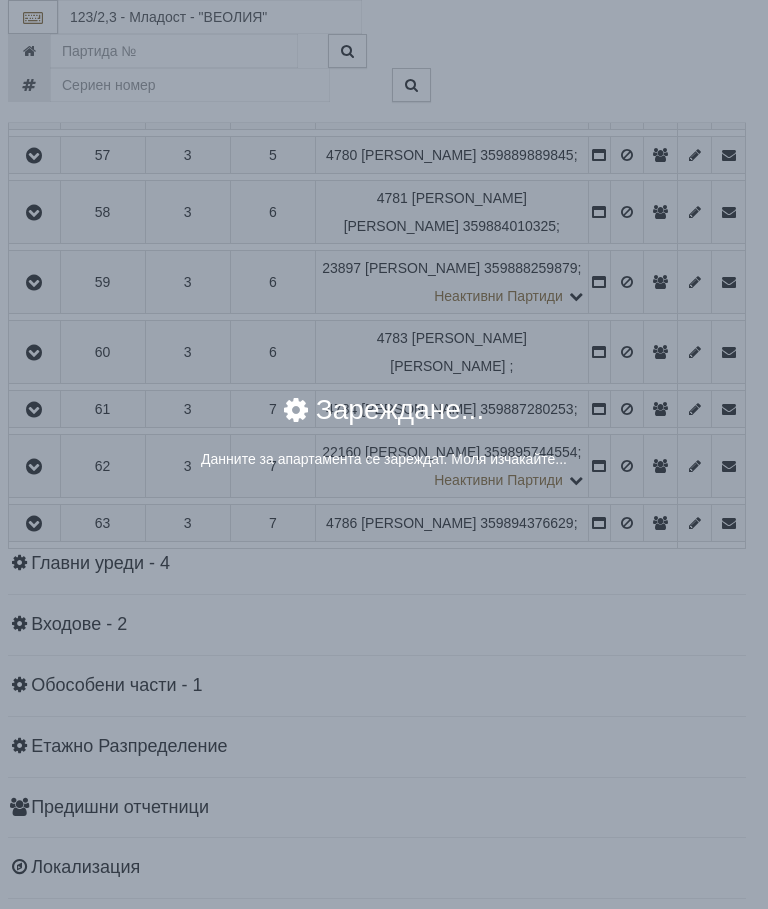 click on "× Зареждане... Данните за апартамента се зареждат. Моля изчакайте..." at bounding box center (384, 454) 